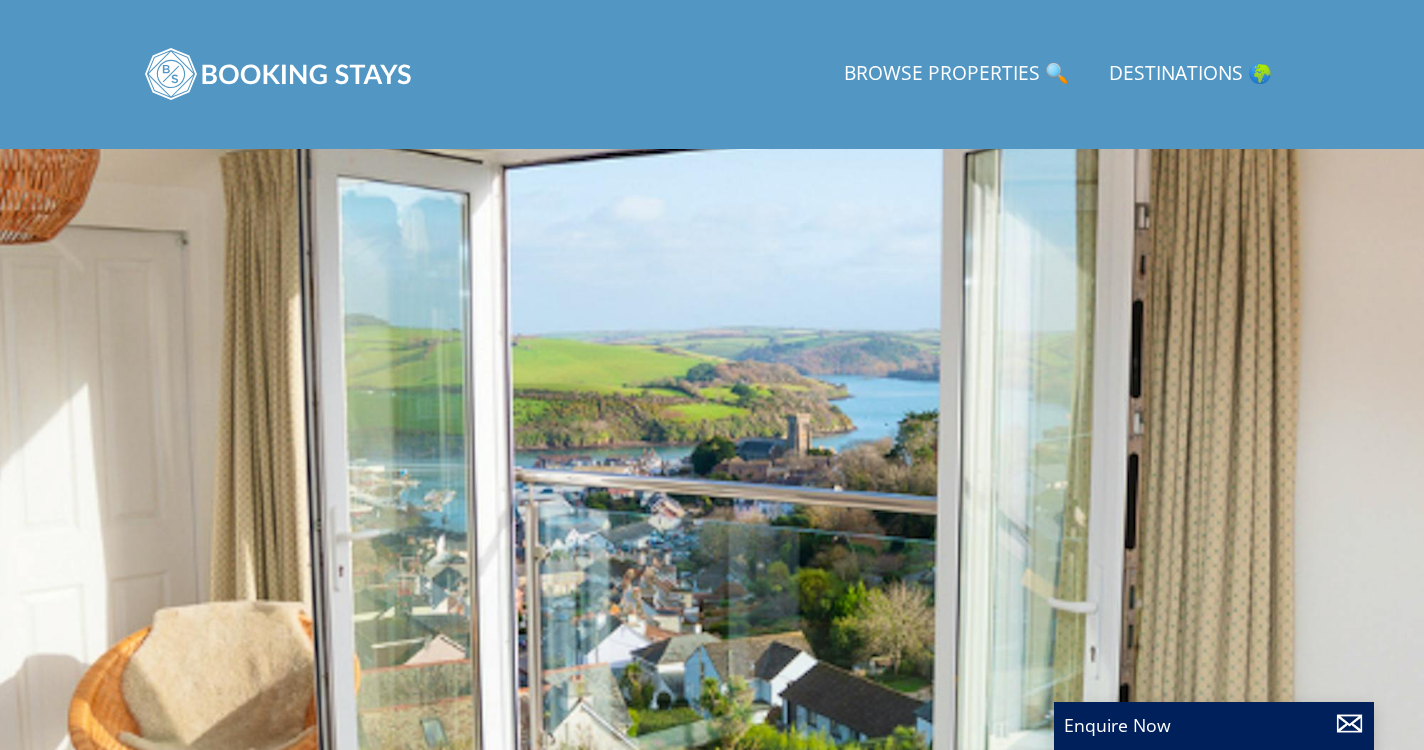 scroll, scrollTop: 0, scrollLeft: 0, axis: both 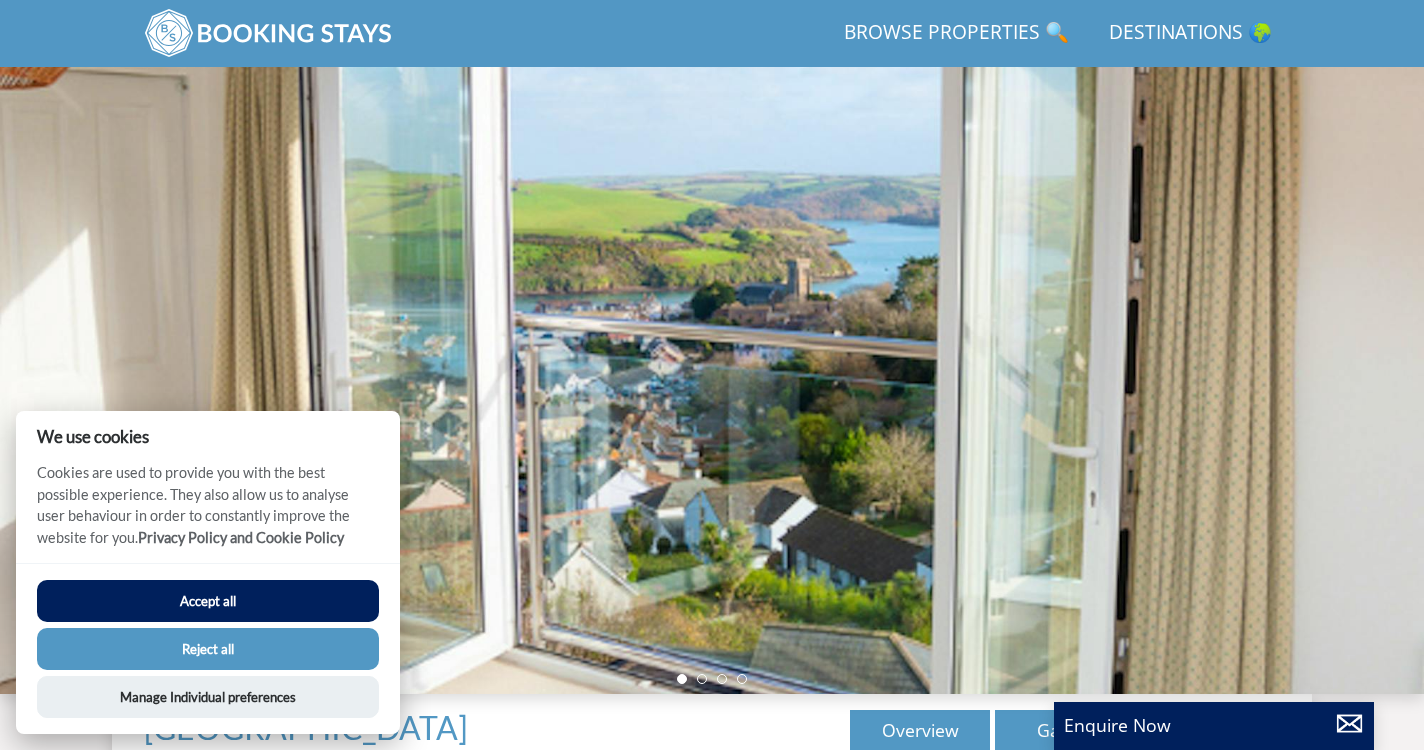 click on "Accept all" at bounding box center (208, 601) 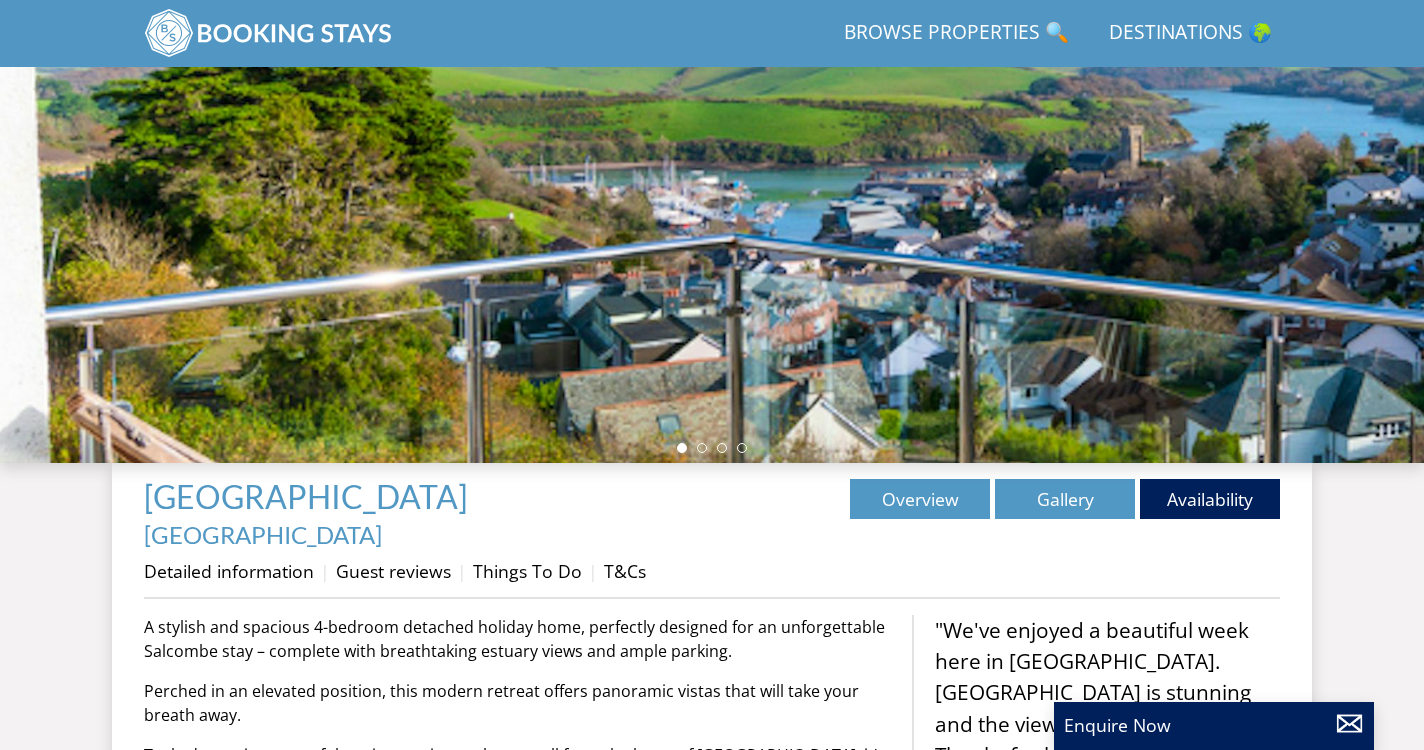 scroll, scrollTop: 300, scrollLeft: 0, axis: vertical 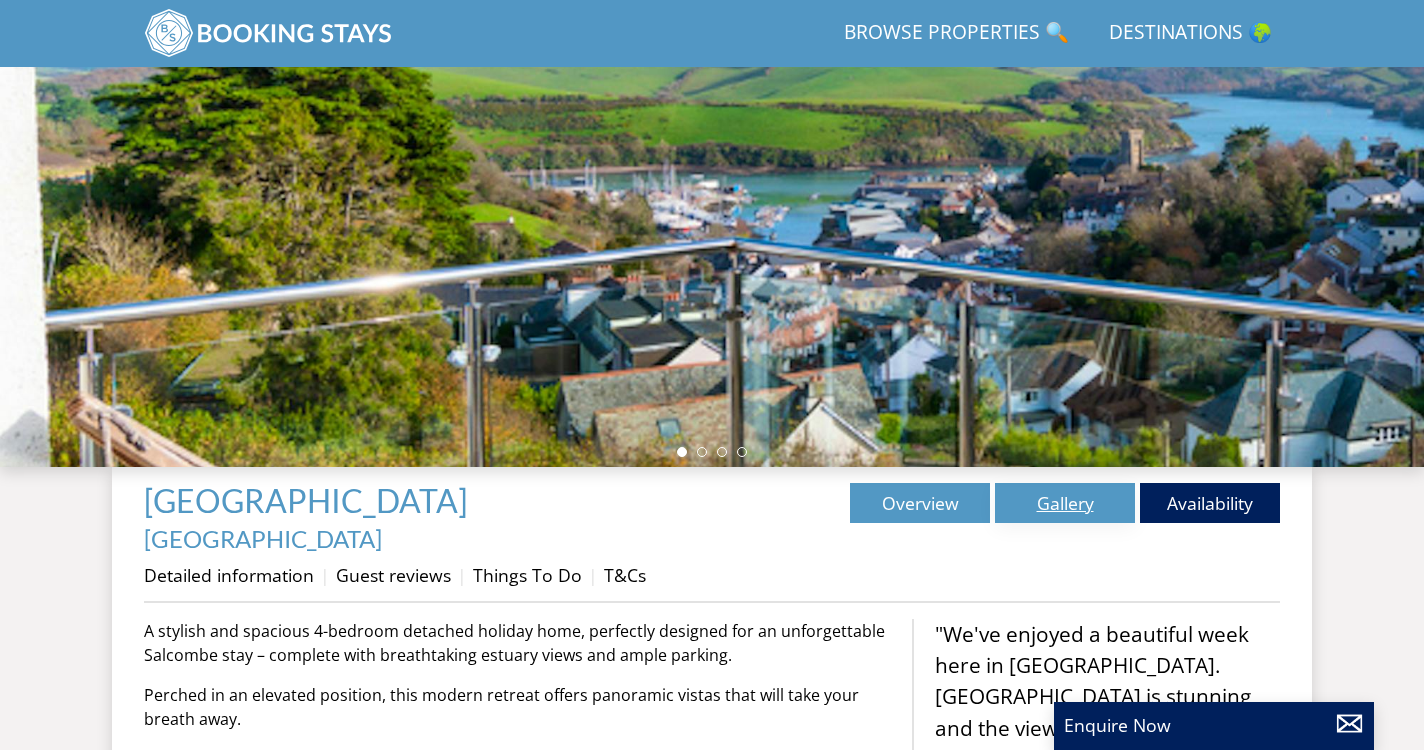 click on "Gallery" at bounding box center [1065, 503] 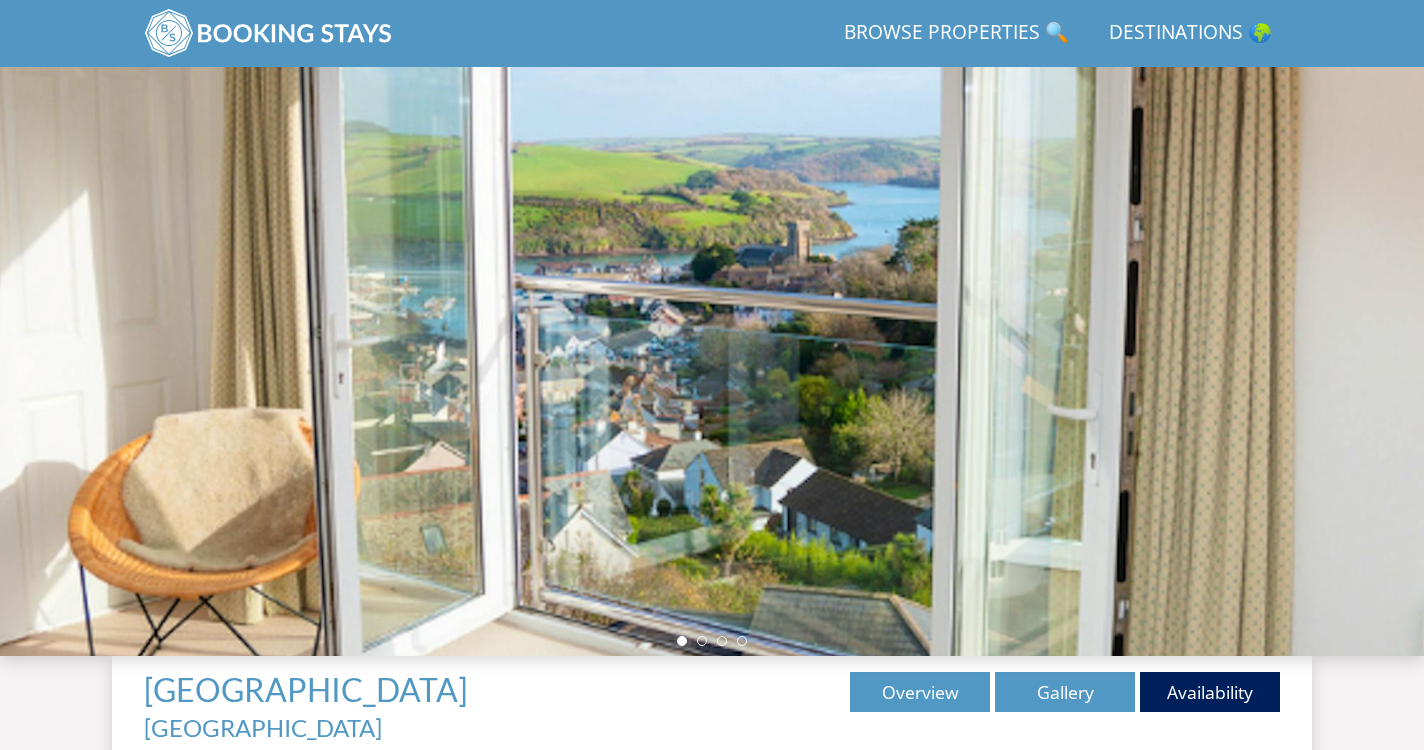 scroll, scrollTop: 123, scrollLeft: 0, axis: vertical 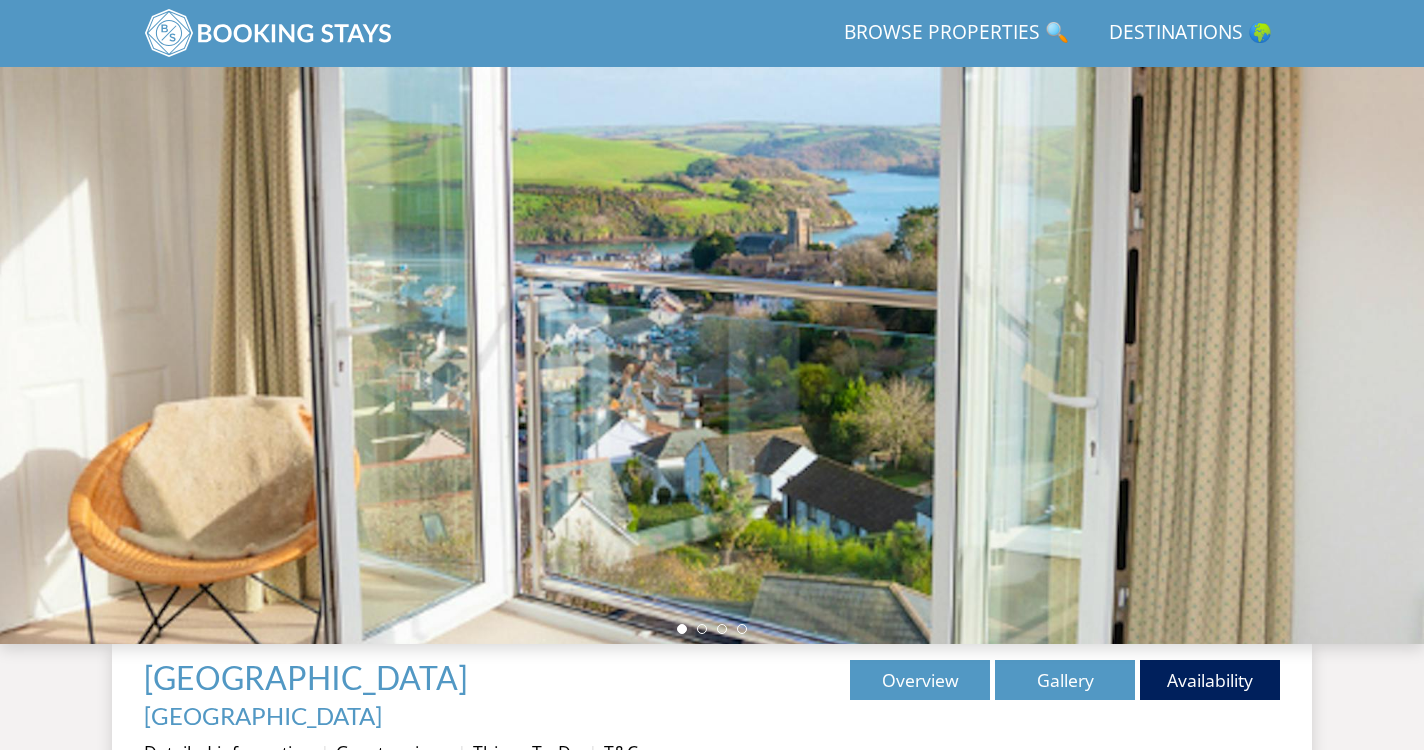 click at bounding box center [712, 294] 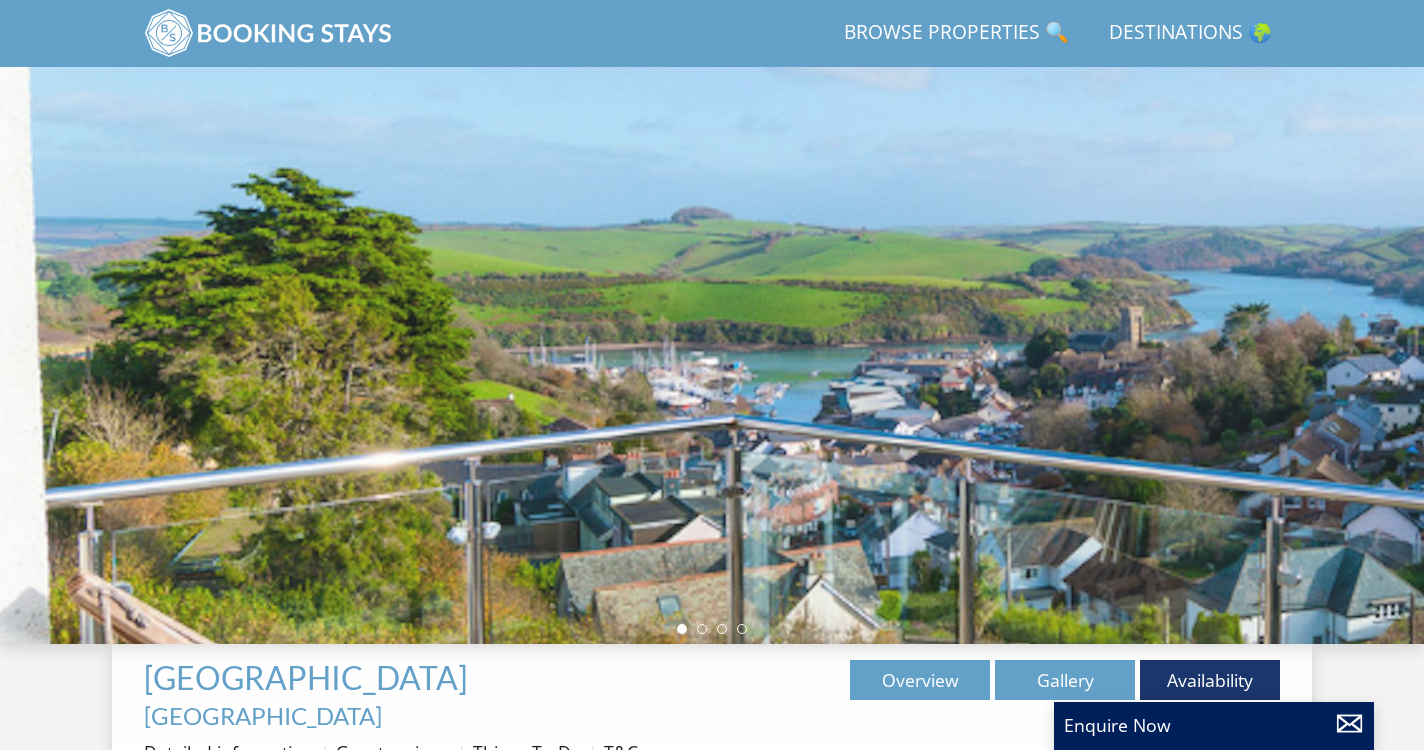 scroll, scrollTop: 300, scrollLeft: 0, axis: vertical 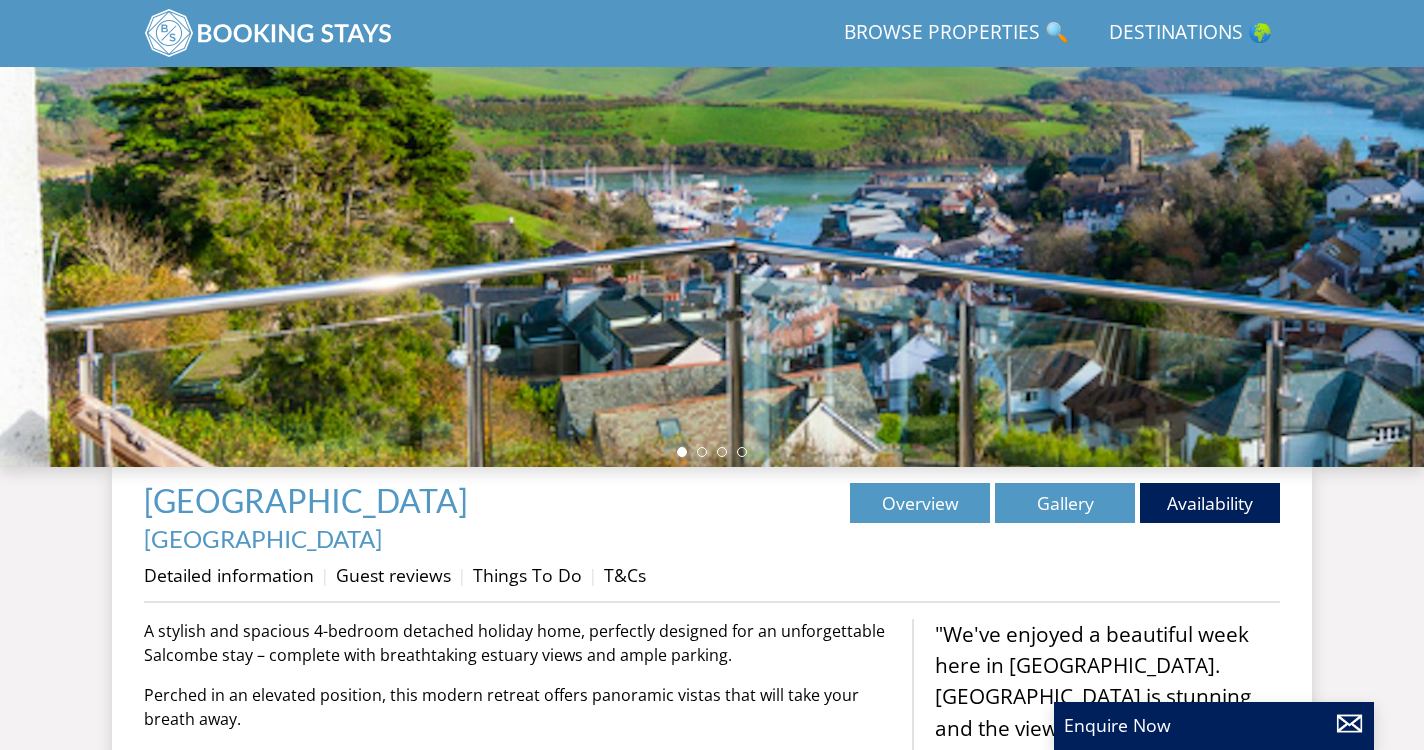 click at bounding box center (712, 117) 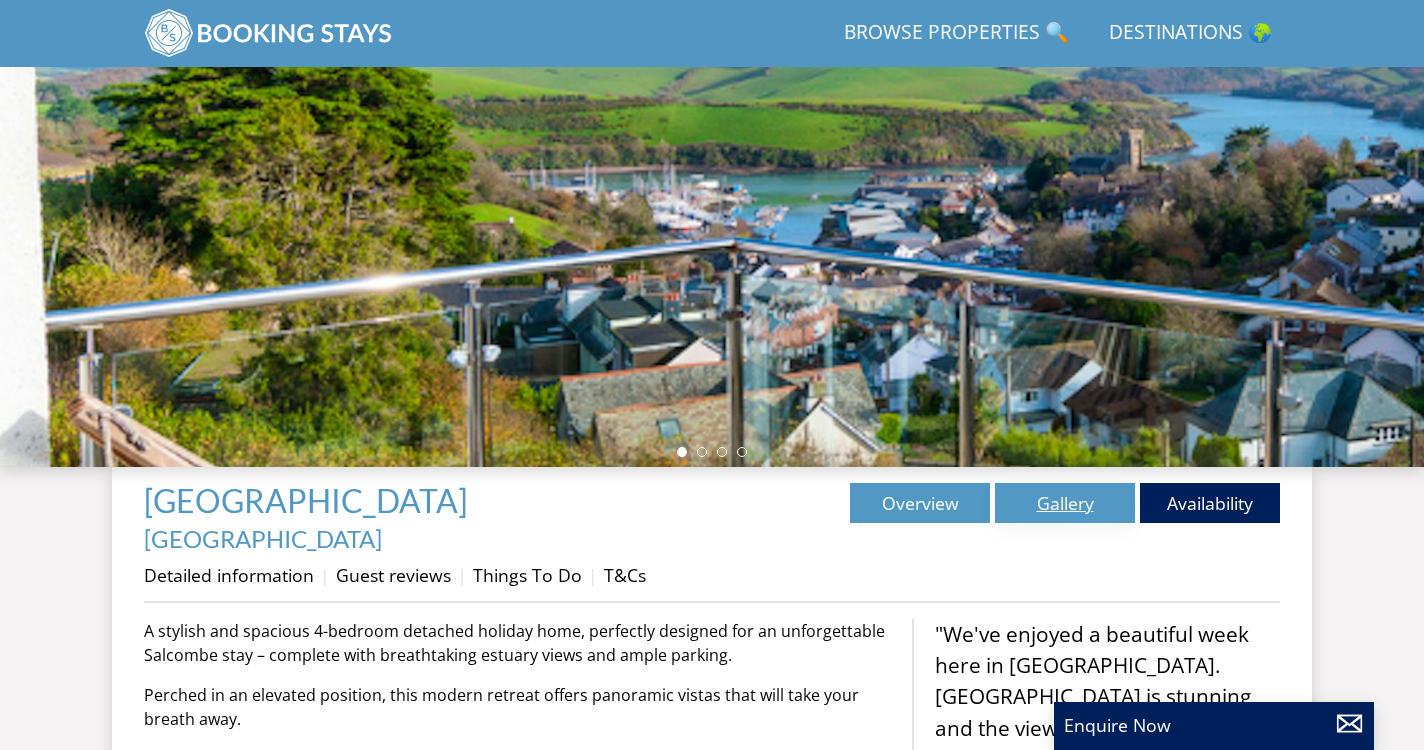click on "Gallery" at bounding box center [1065, 503] 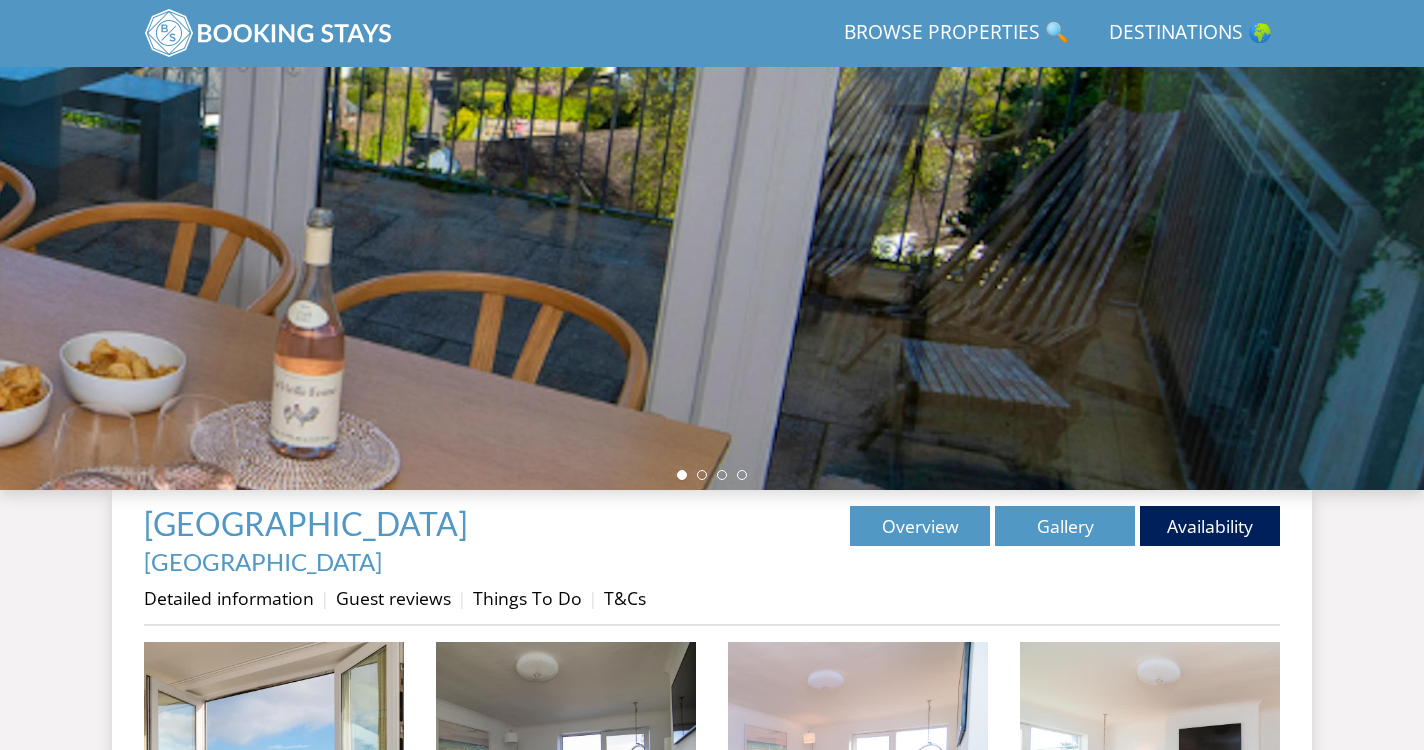 scroll, scrollTop: 278, scrollLeft: 0, axis: vertical 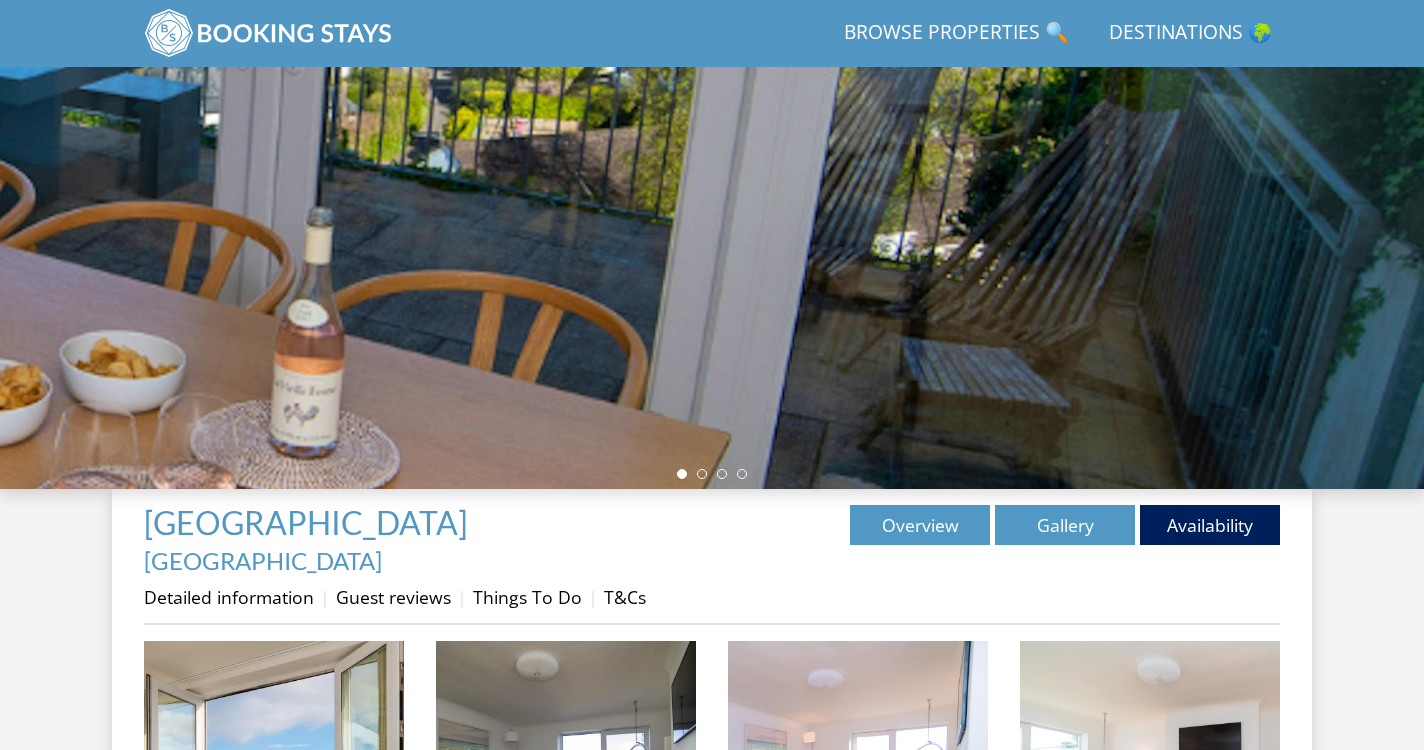click at bounding box center [712, 139] 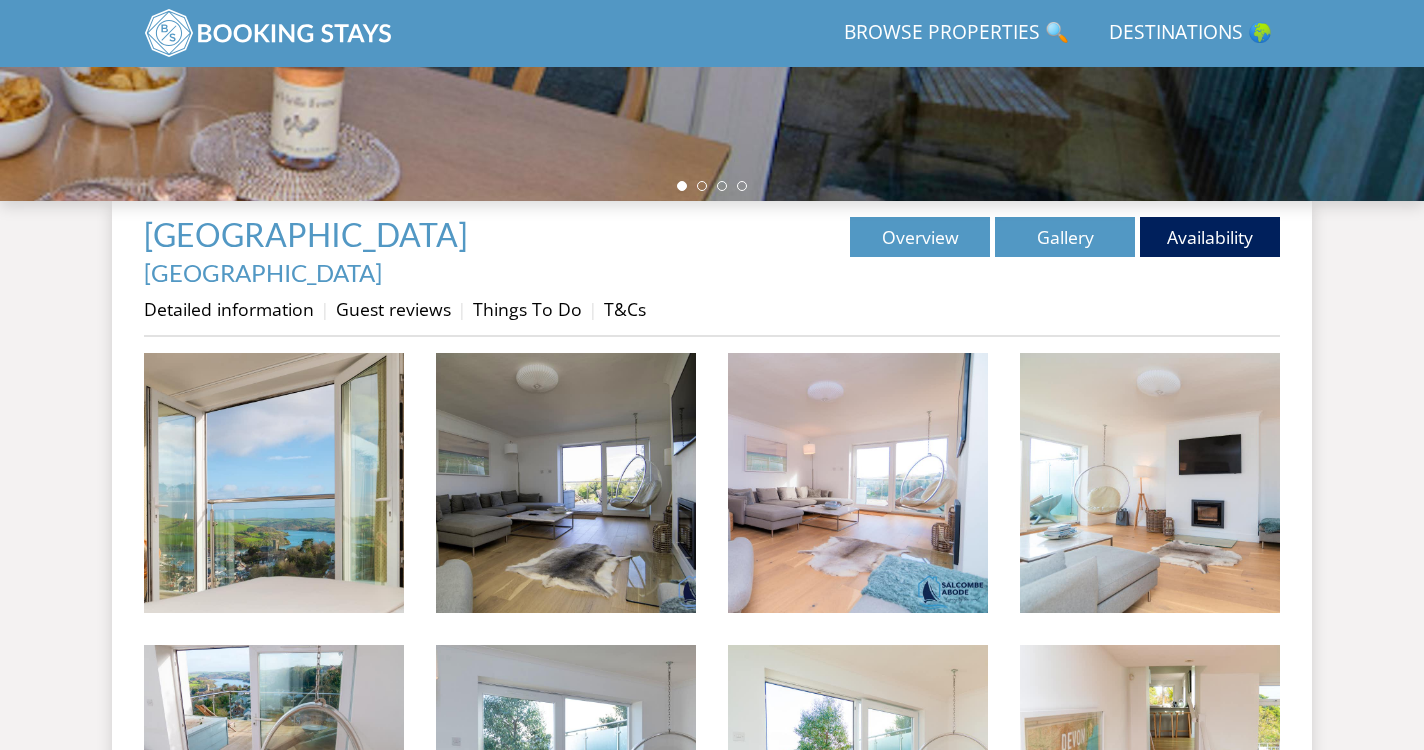 scroll, scrollTop: 589, scrollLeft: 0, axis: vertical 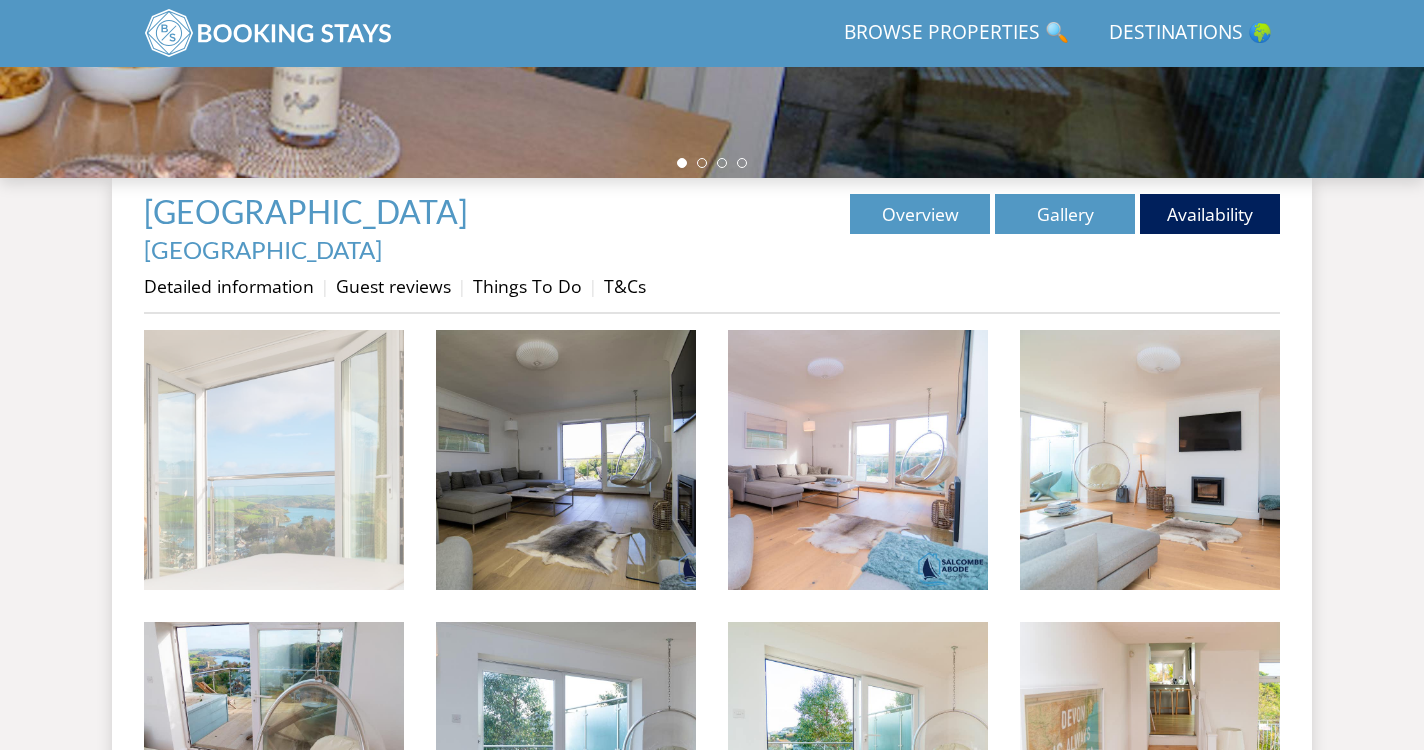 click at bounding box center [274, 460] 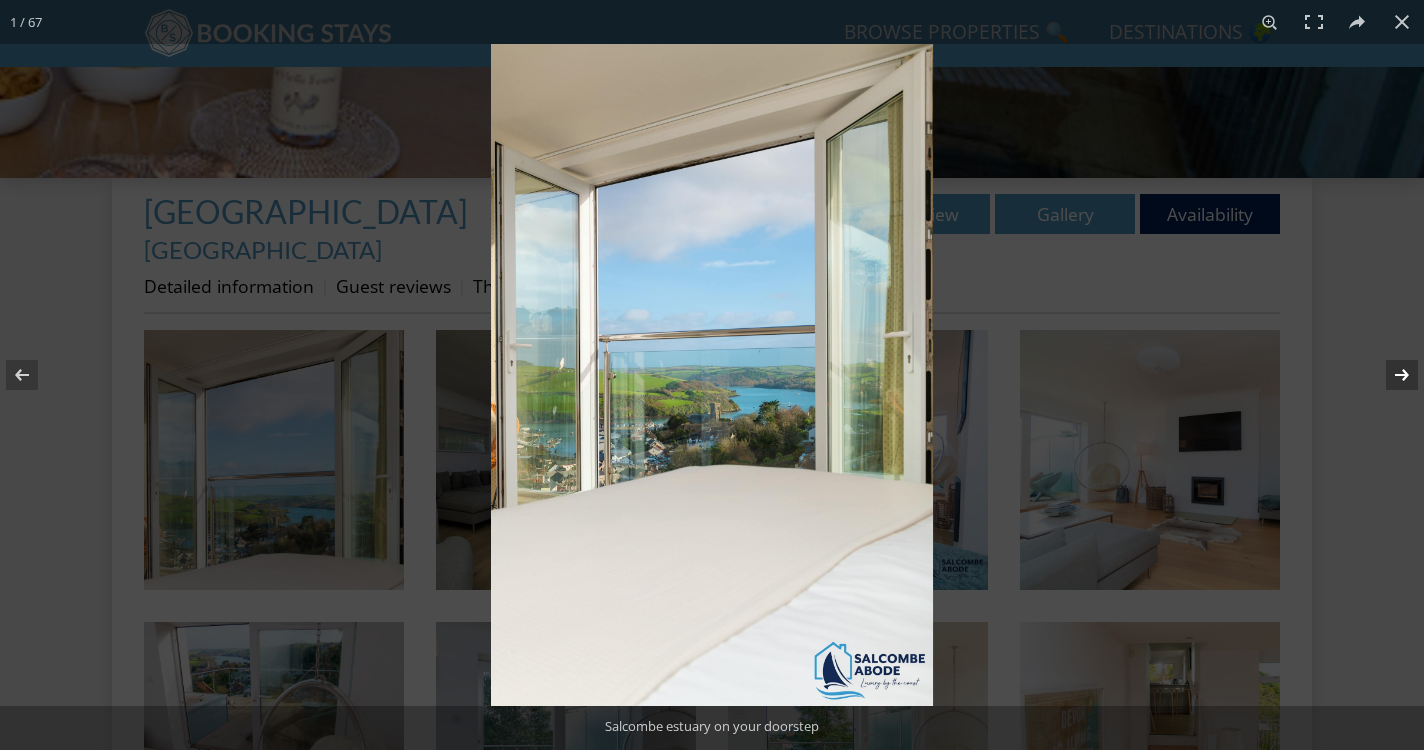 click at bounding box center [1389, 375] 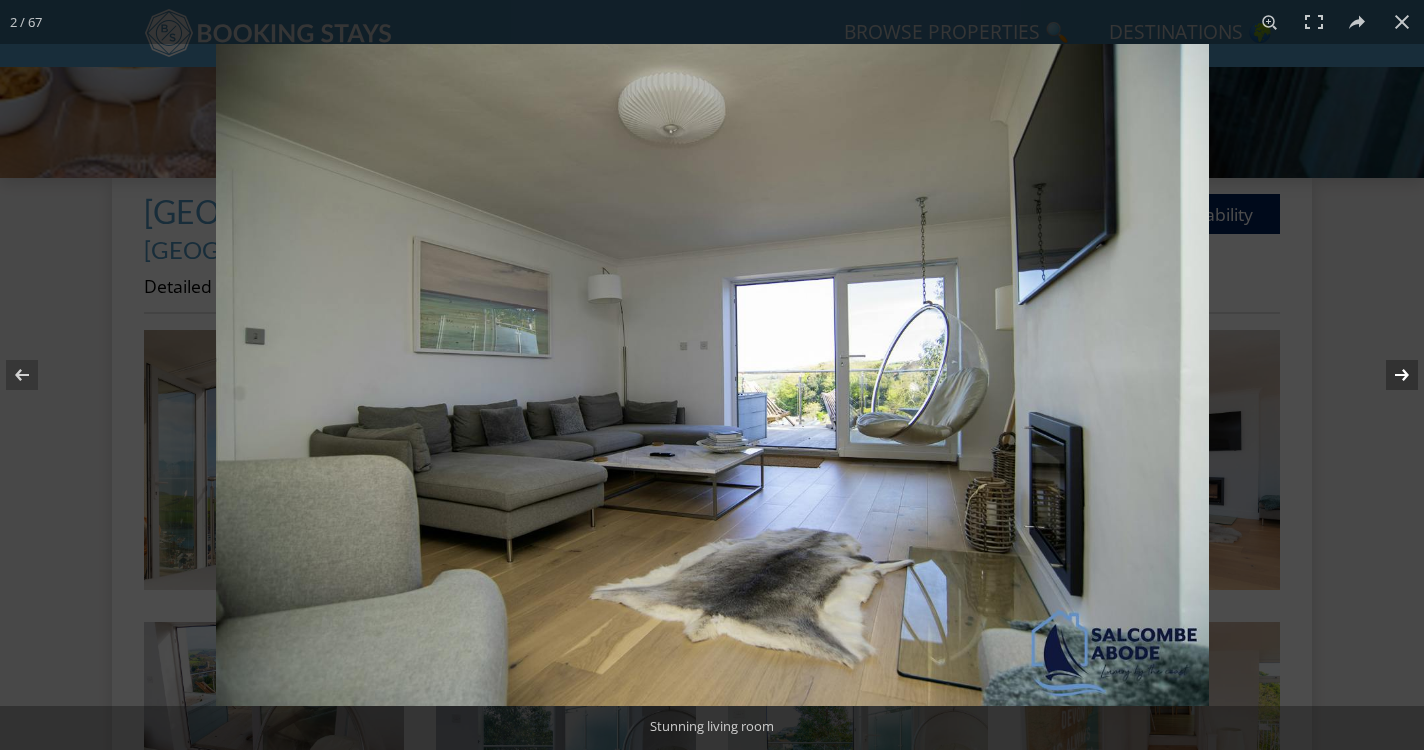 click at bounding box center [1389, 375] 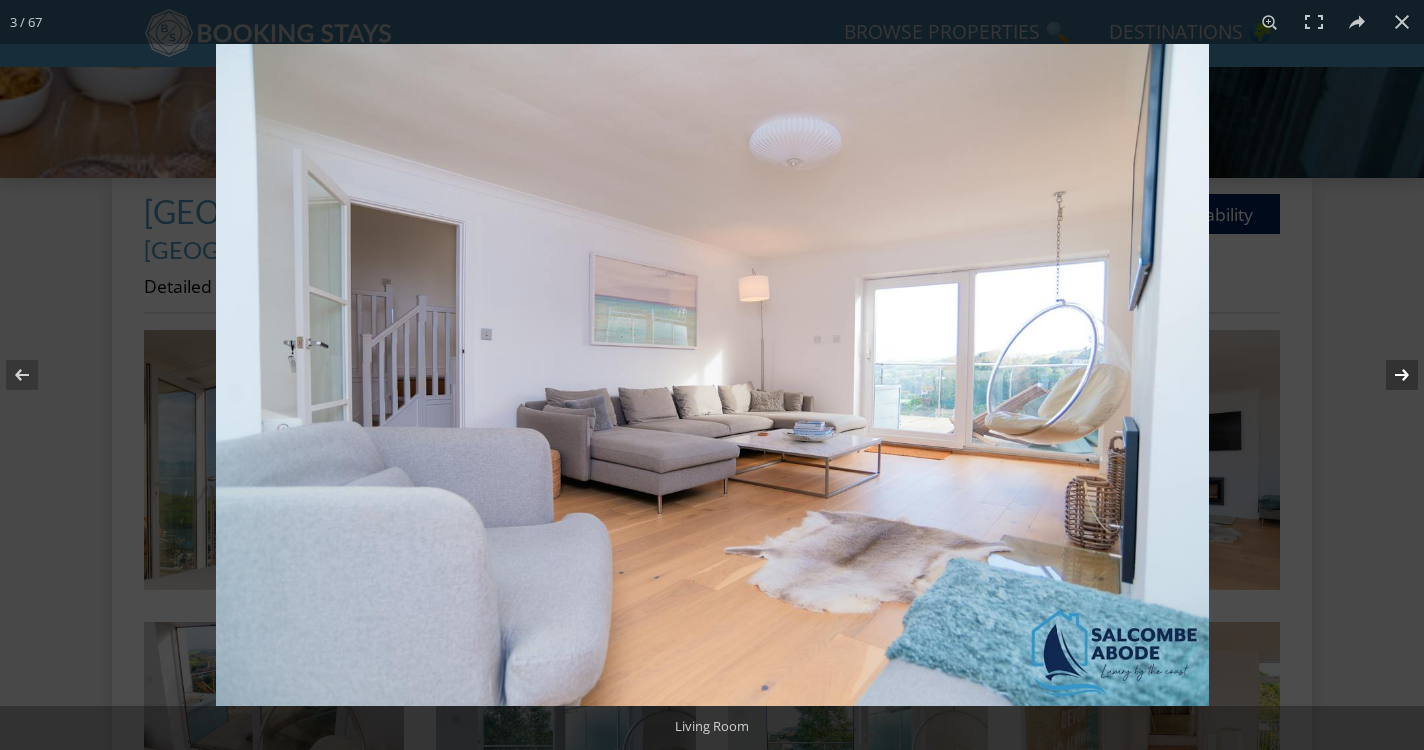 click at bounding box center (1389, 375) 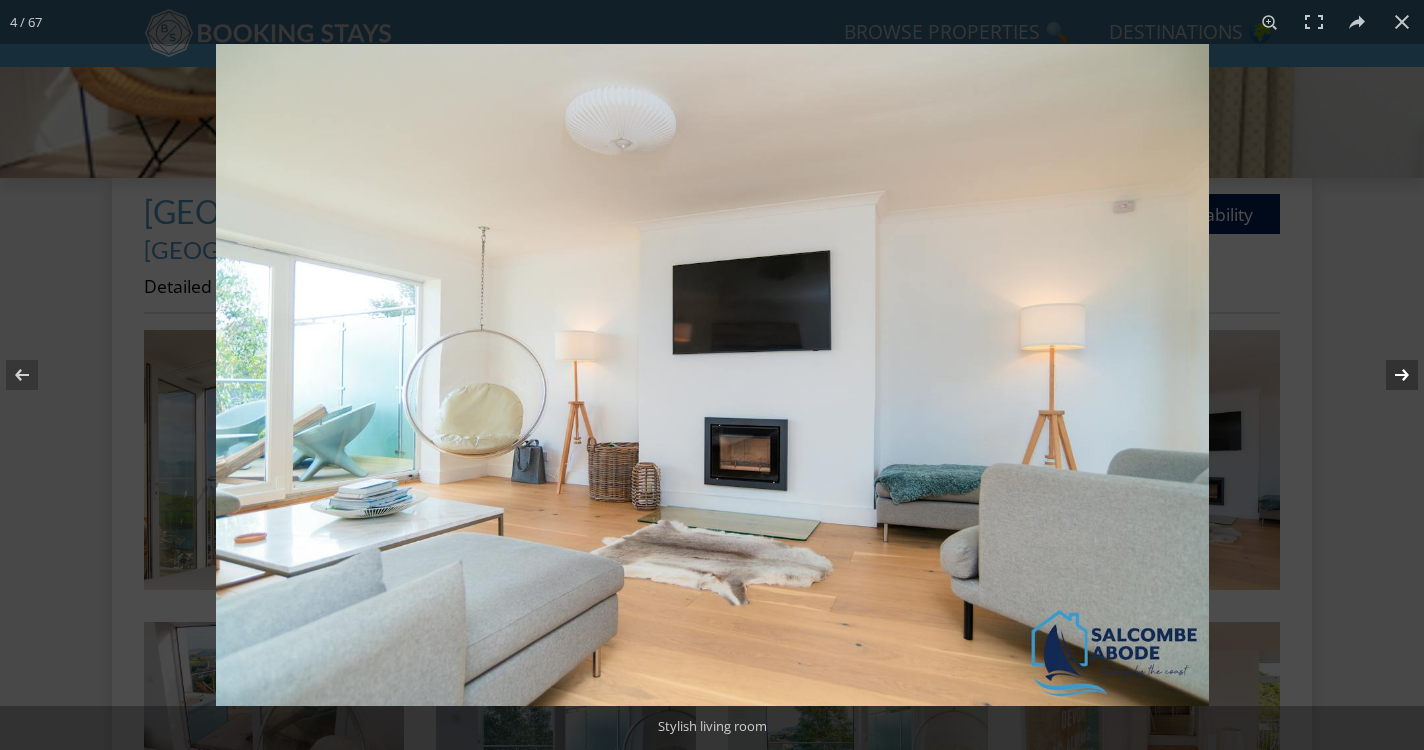 click at bounding box center [1389, 375] 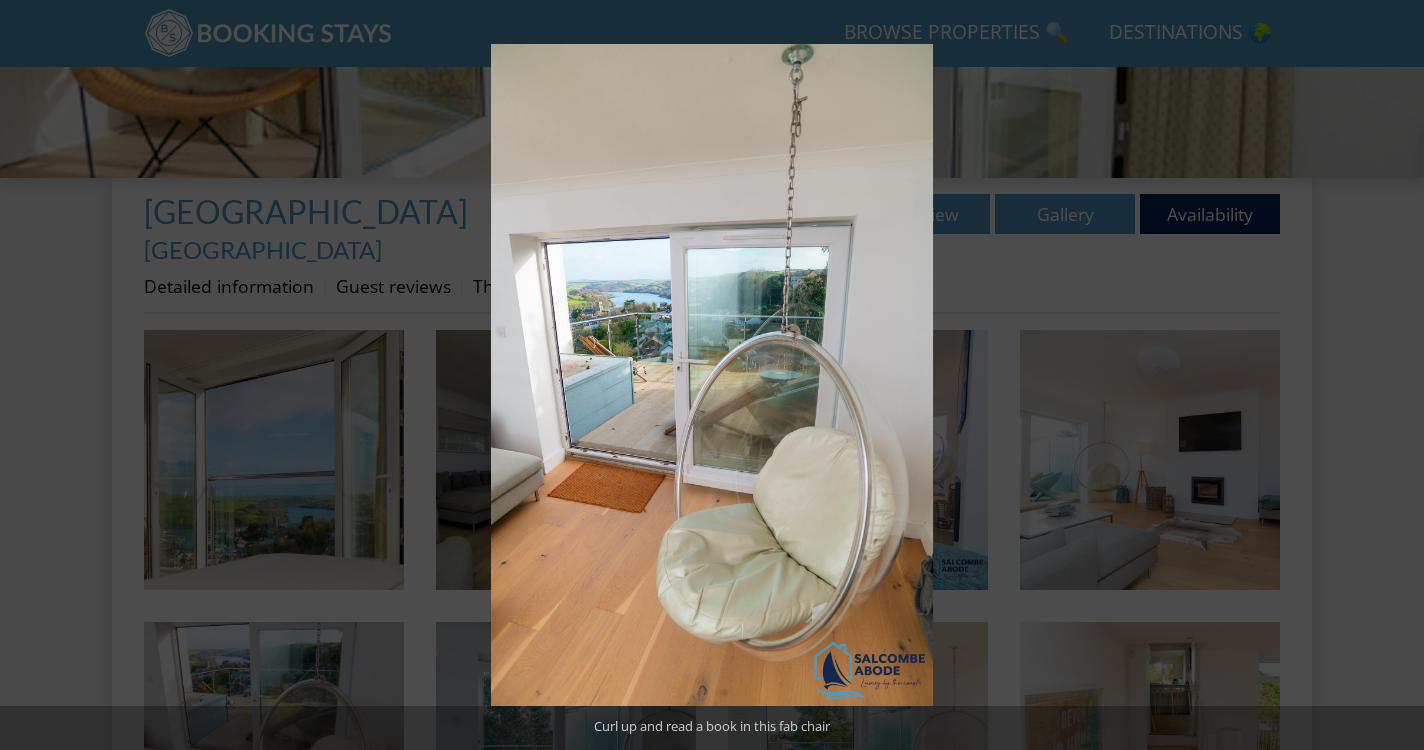 click at bounding box center [1389, 375] 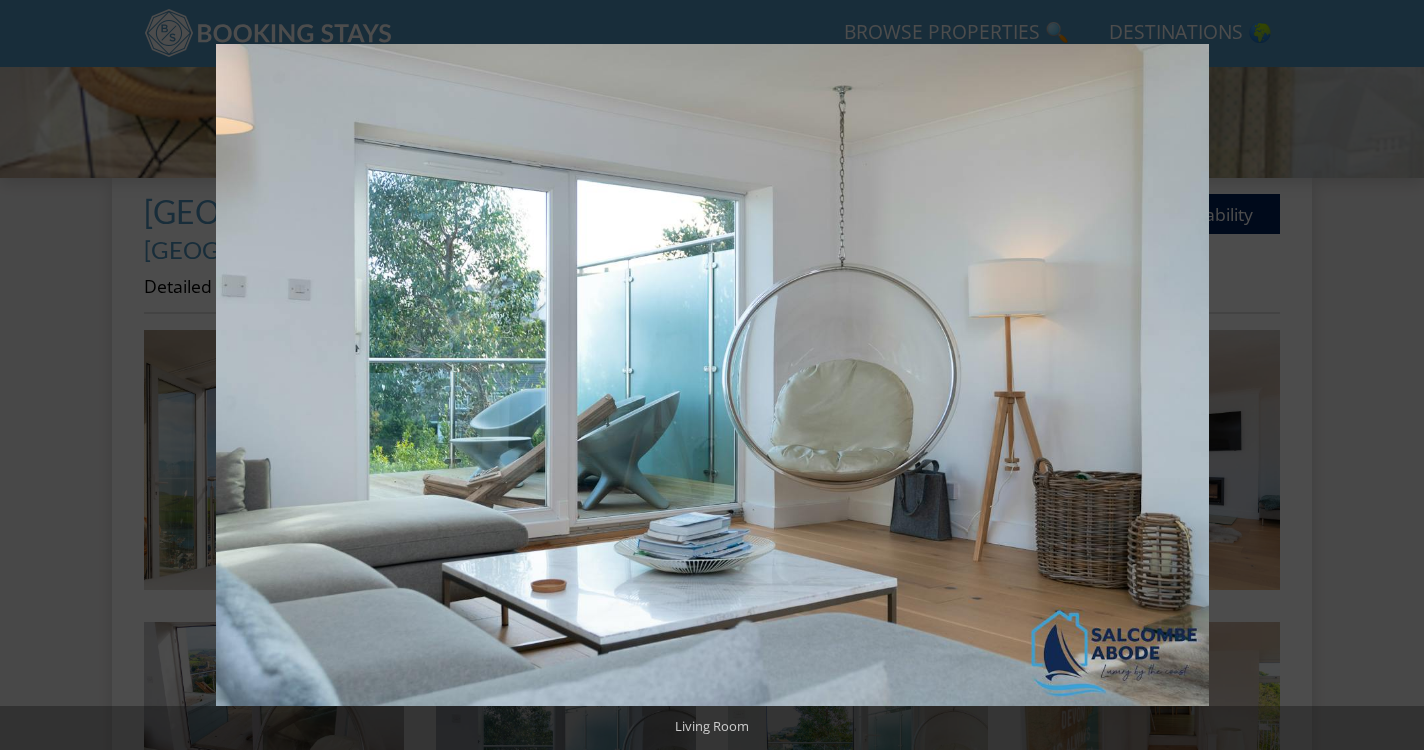 click at bounding box center (1389, 375) 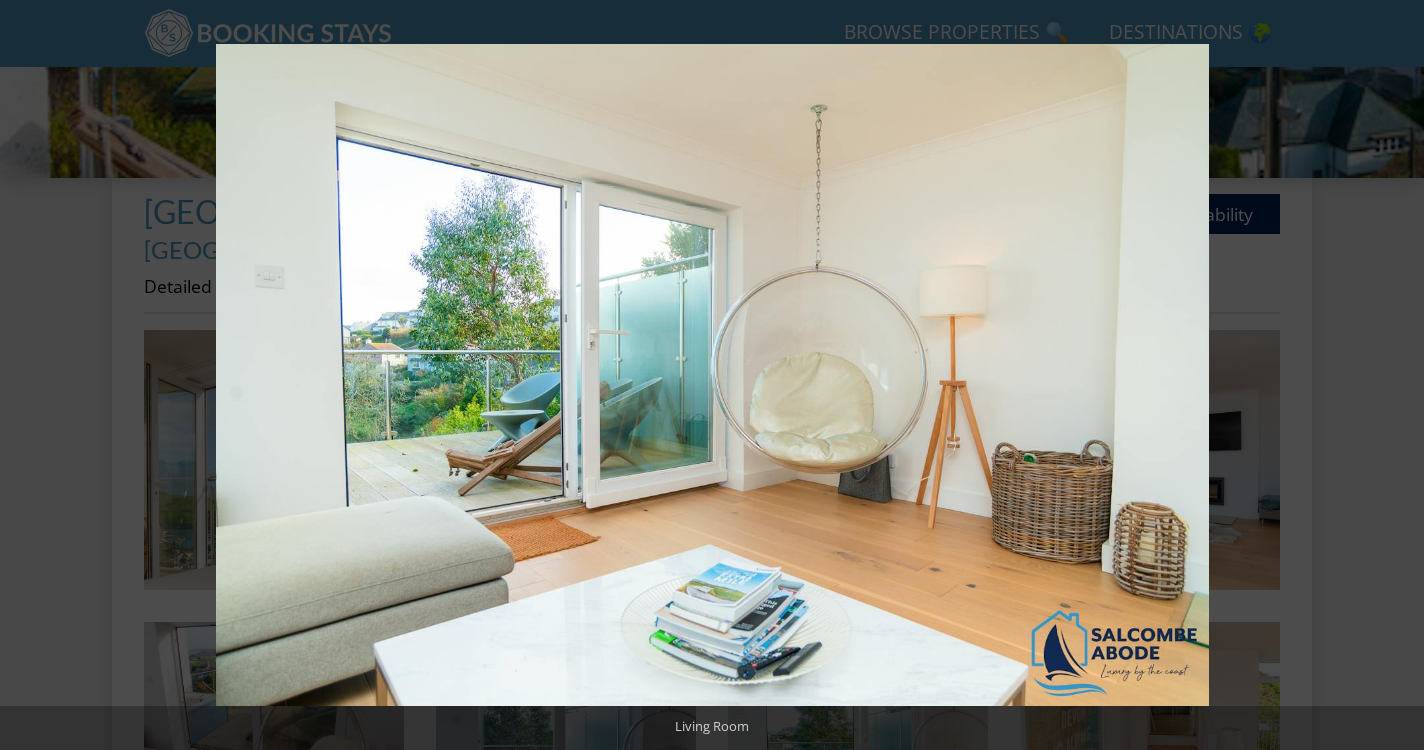 click at bounding box center (1389, 375) 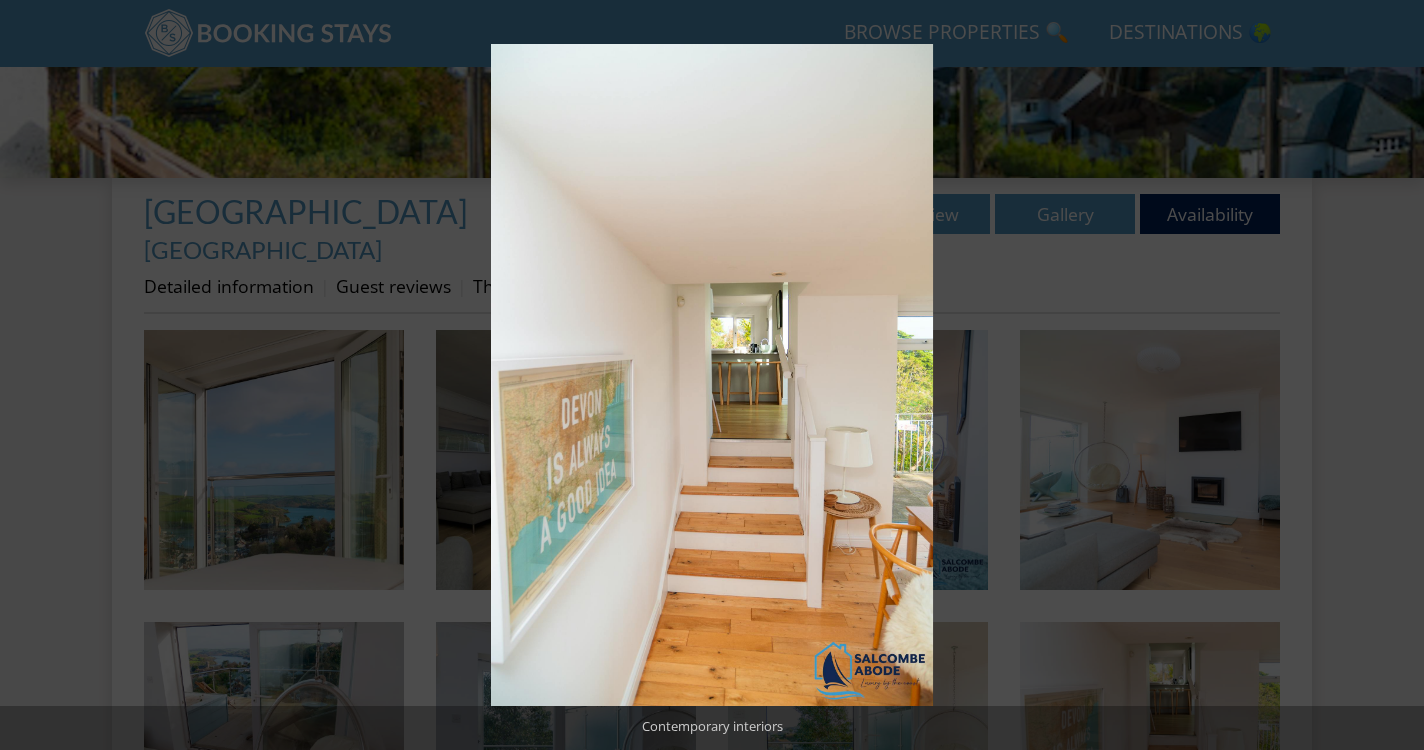 click at bounding box center (1389, 375) 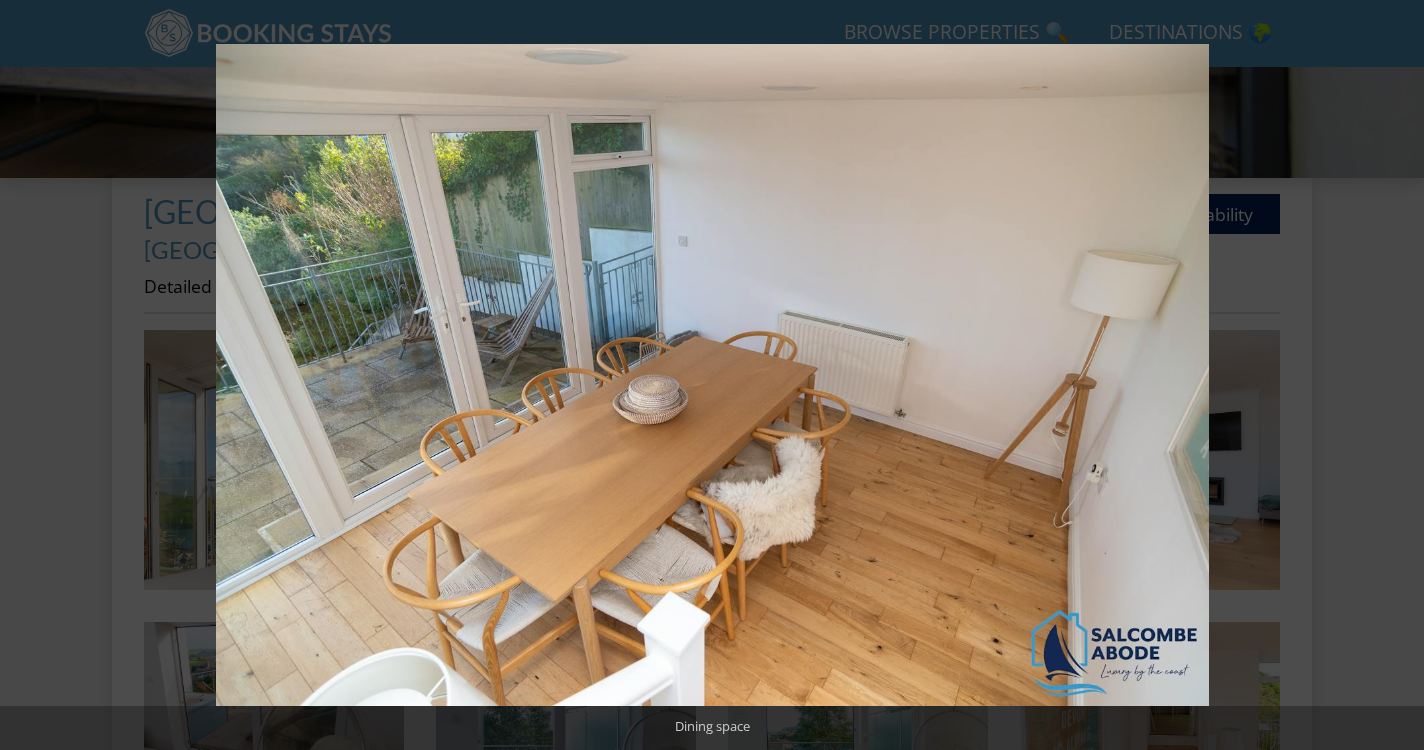 click at bounding box center [1389, 375] 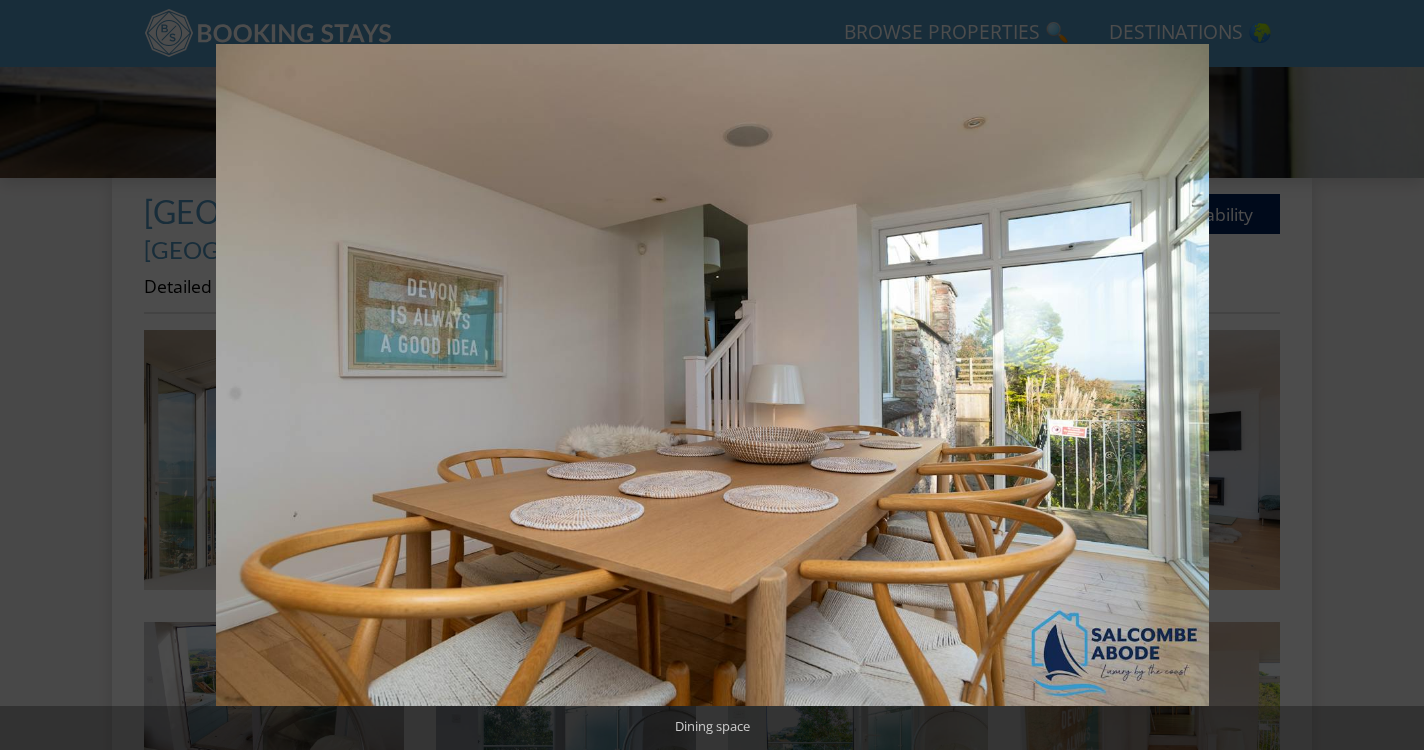 click at bounding box center [1389, 375] 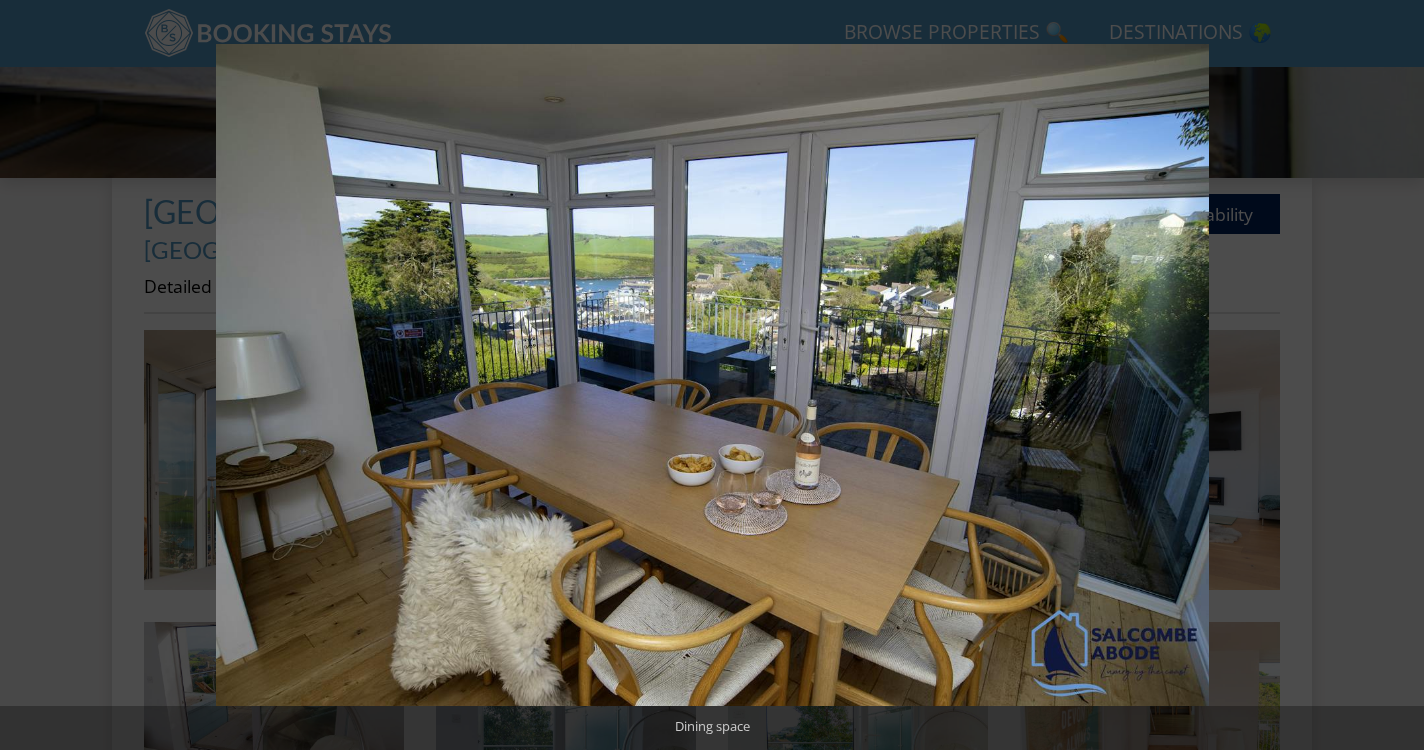 click at bounding box center (1389, 375) 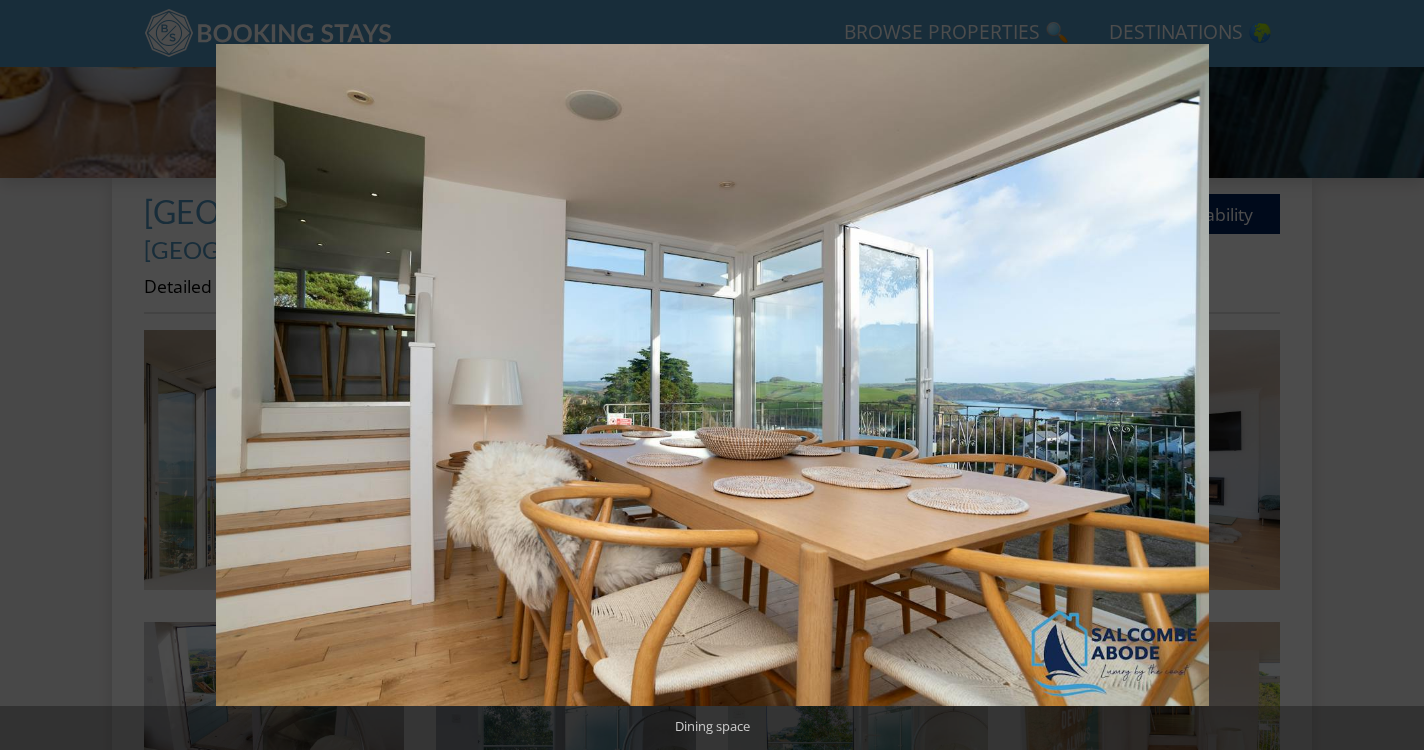 click at bounding box center [1389, 375] 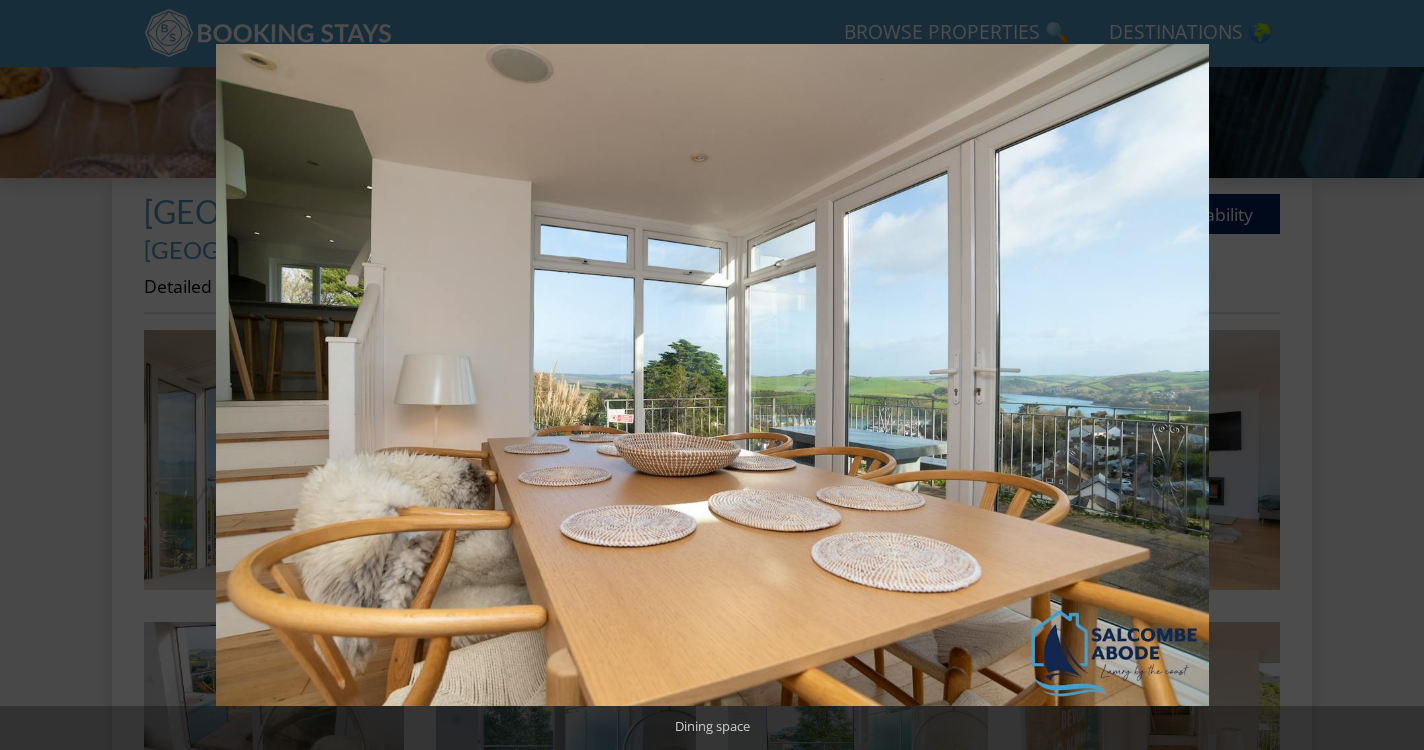 click at bounding box center [1389, 375] 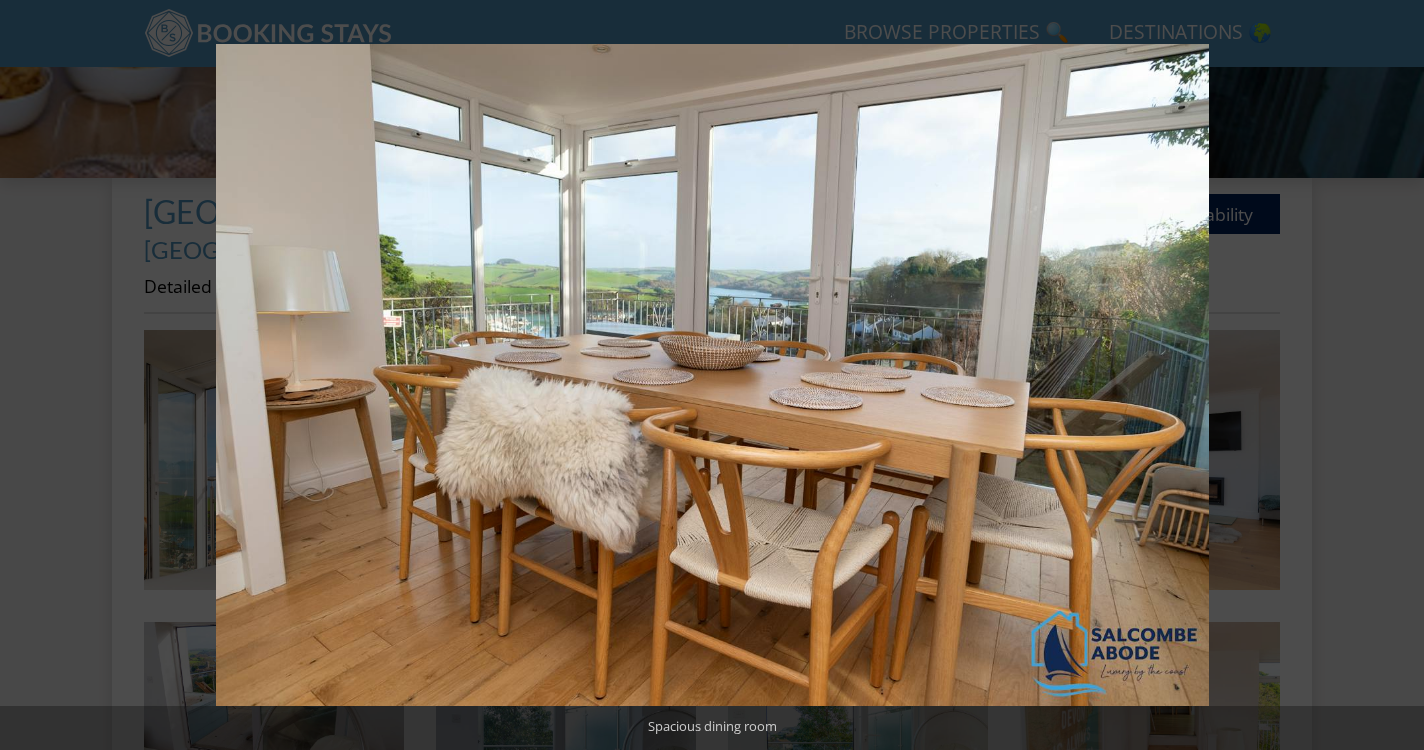 click at bounding box center [1389, 375] 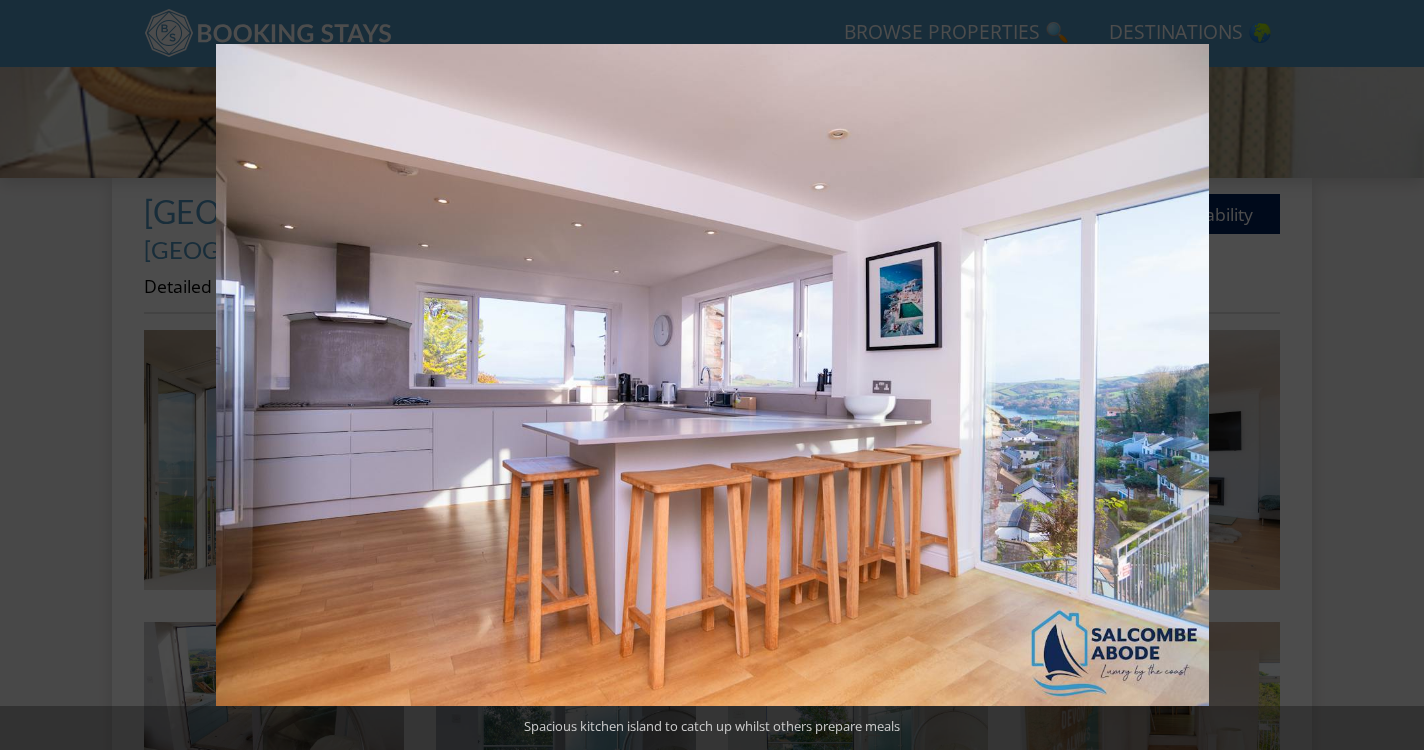 click at bounding box center (1389, 375) 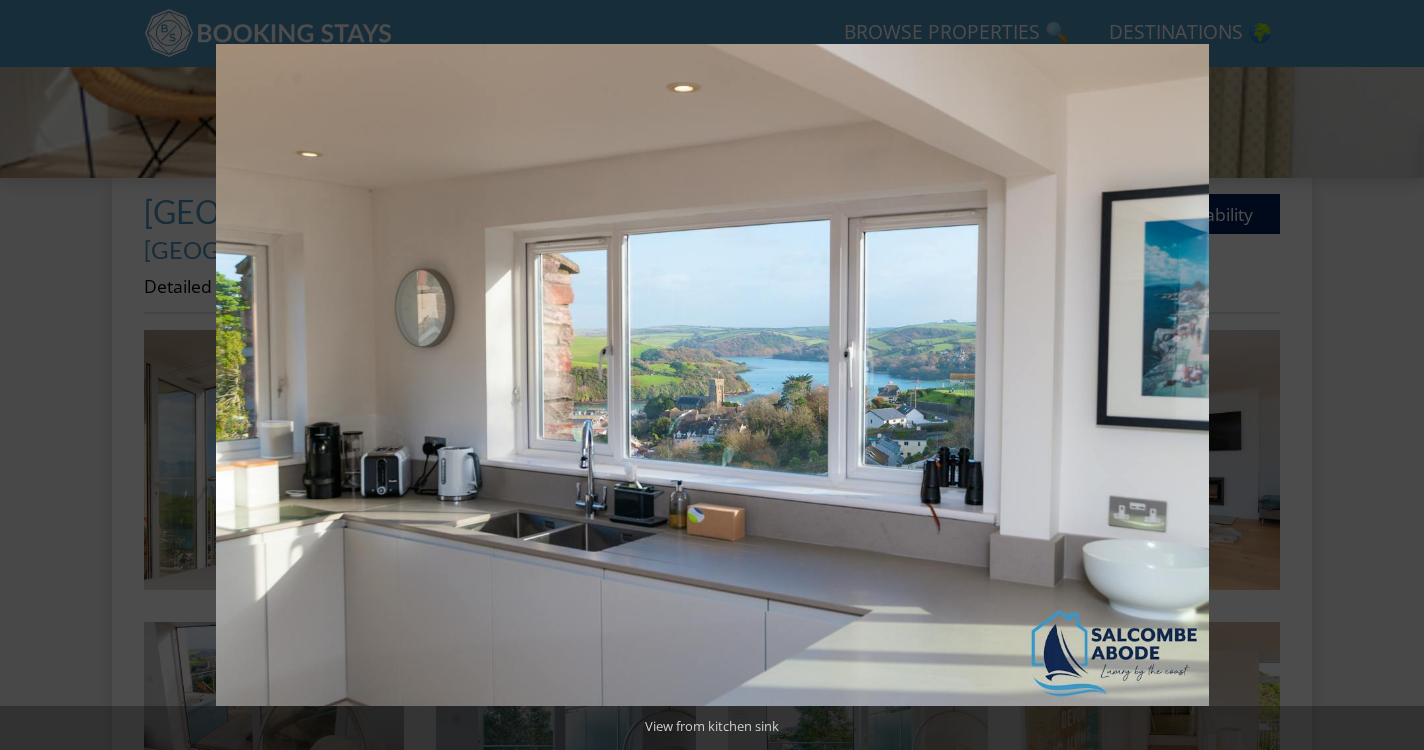 click at bounding box center (1389, 375) 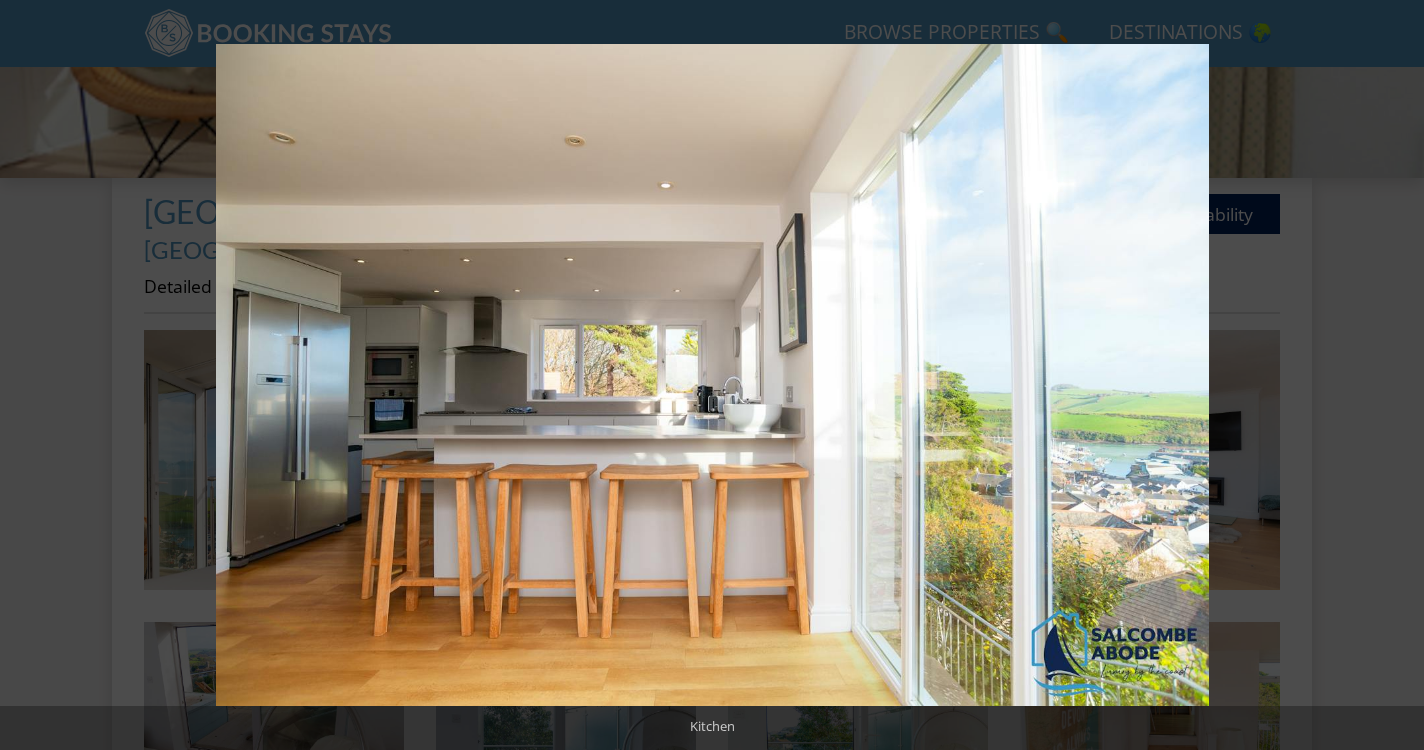 click at bounding box center (1389, 375) 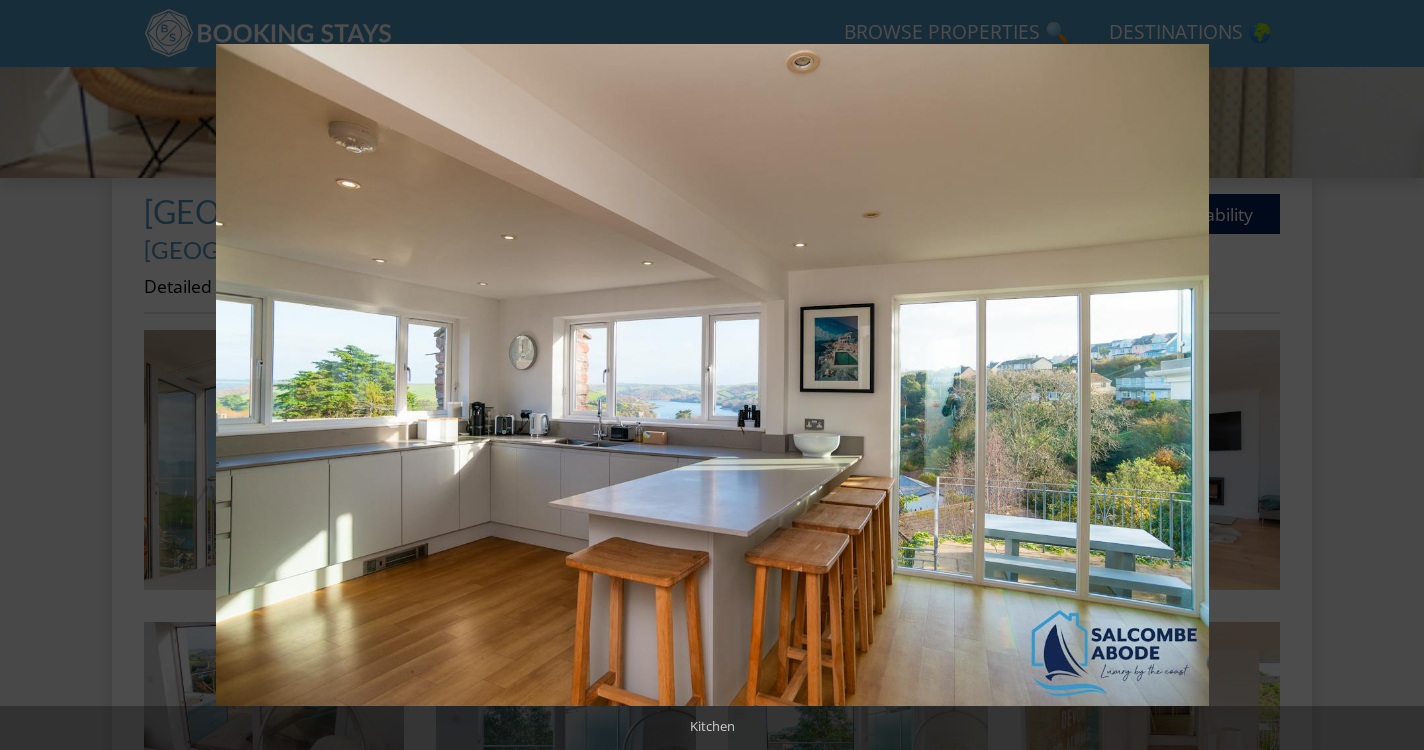 click at bounding box center [1389, 375] 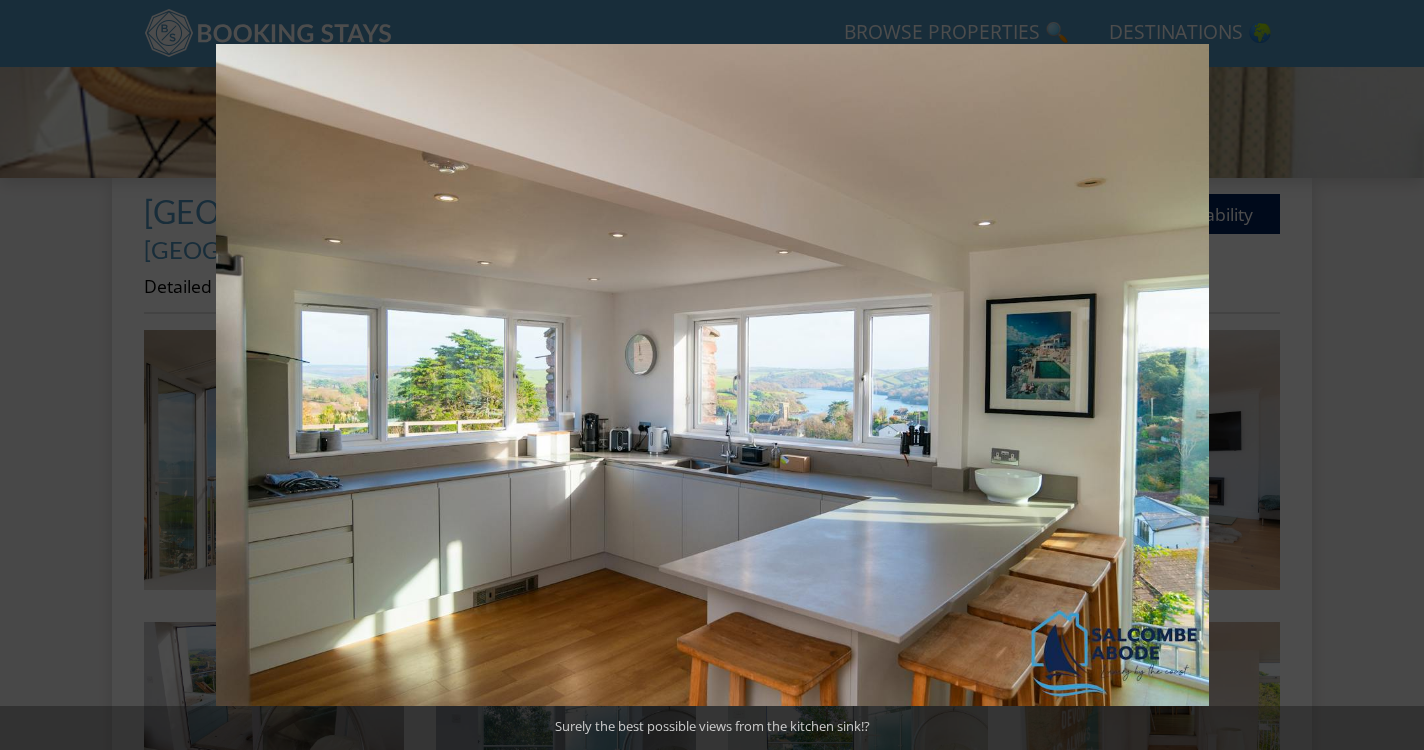 click at bounding box center [1389, 375] 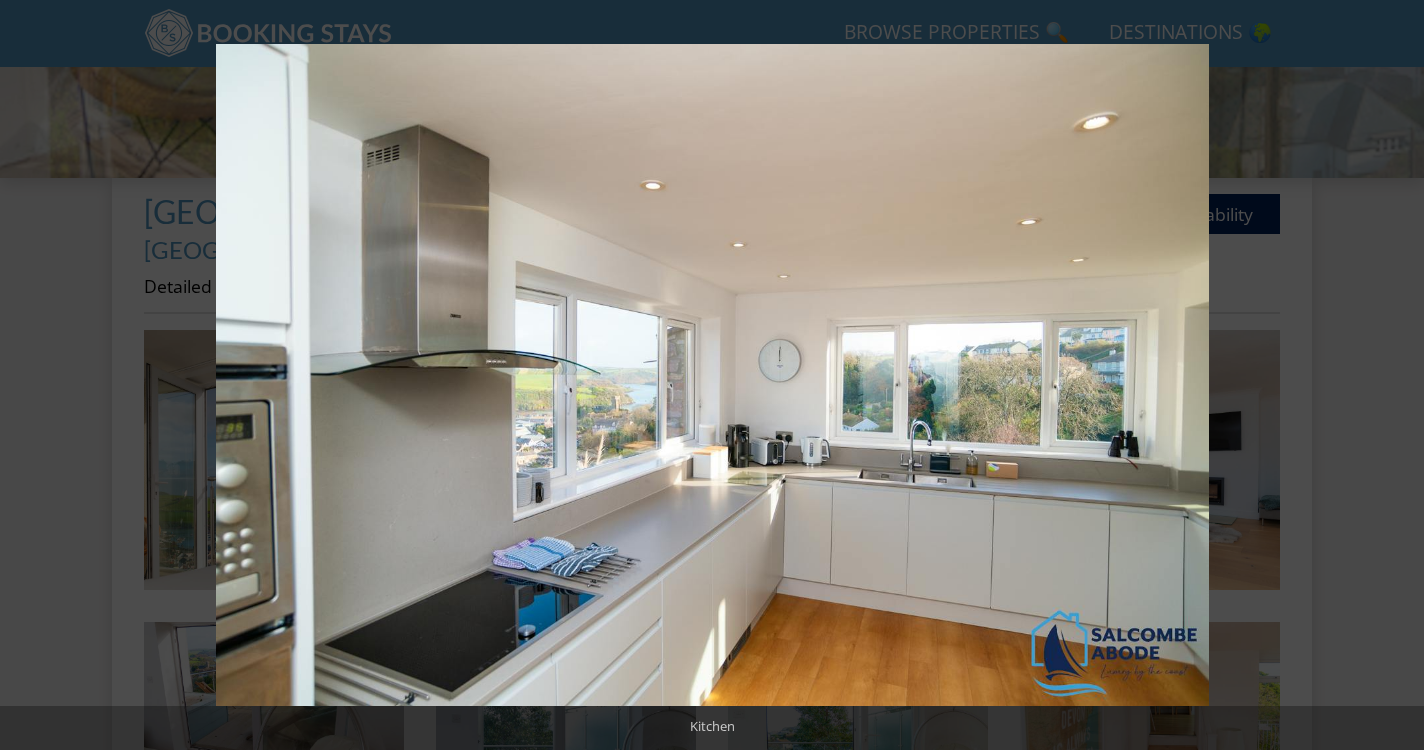 click at bounding box center [1389, 375] 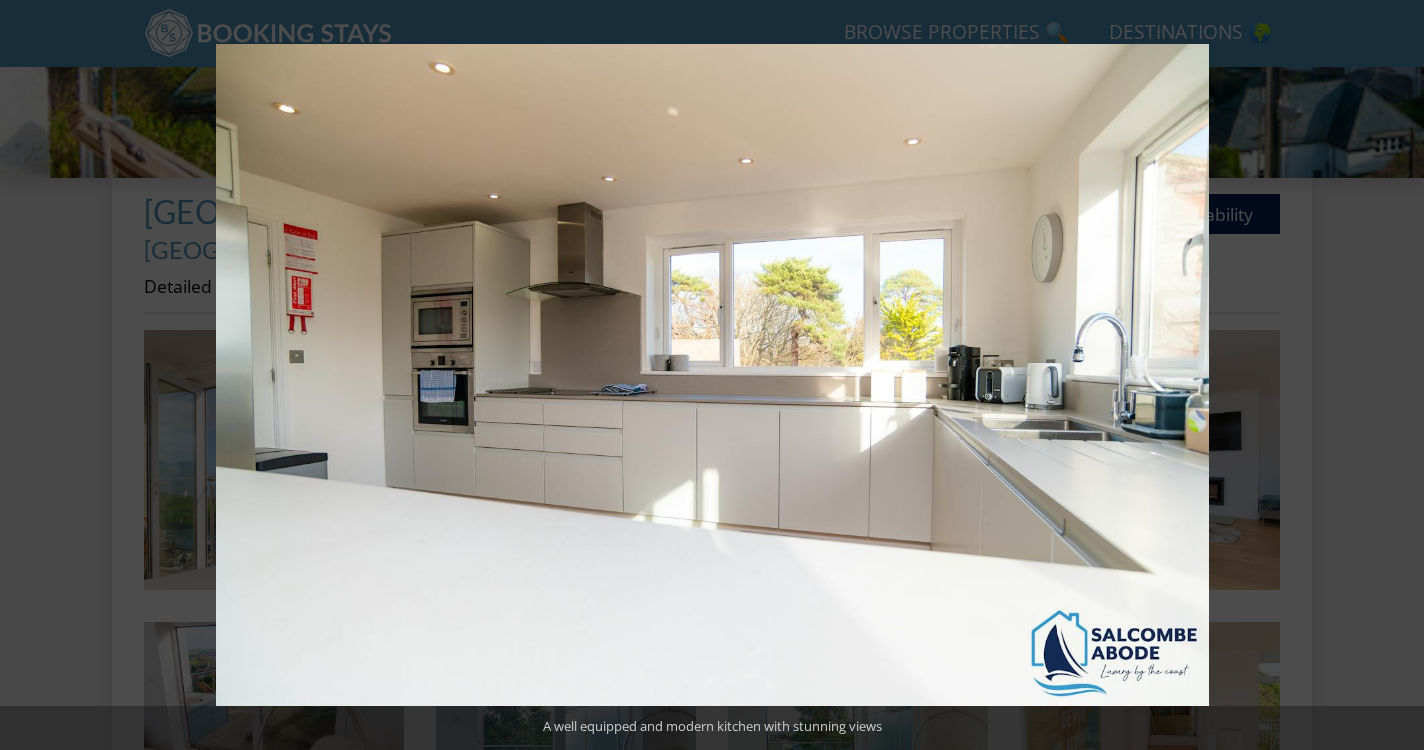 click at bounding box center [1389, 375] 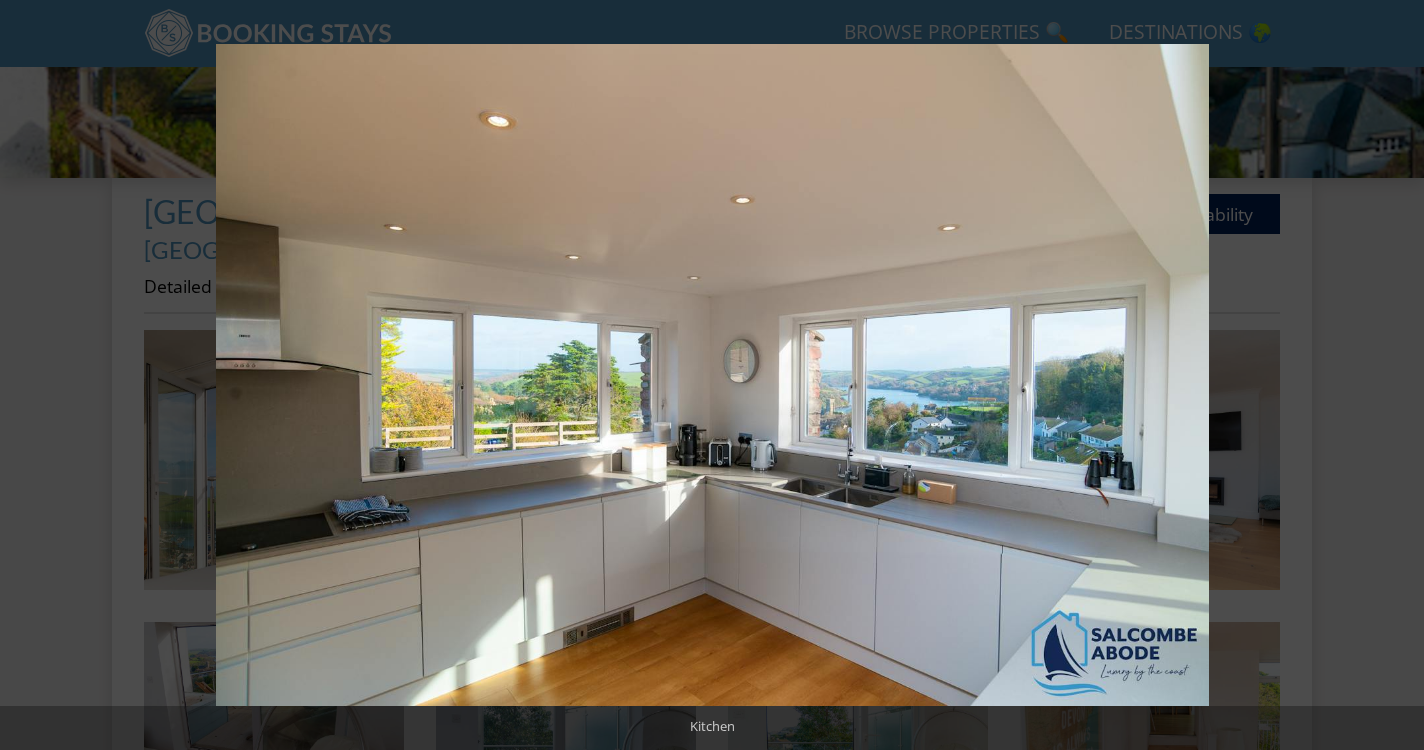 click at bounding box center [1389, 375] 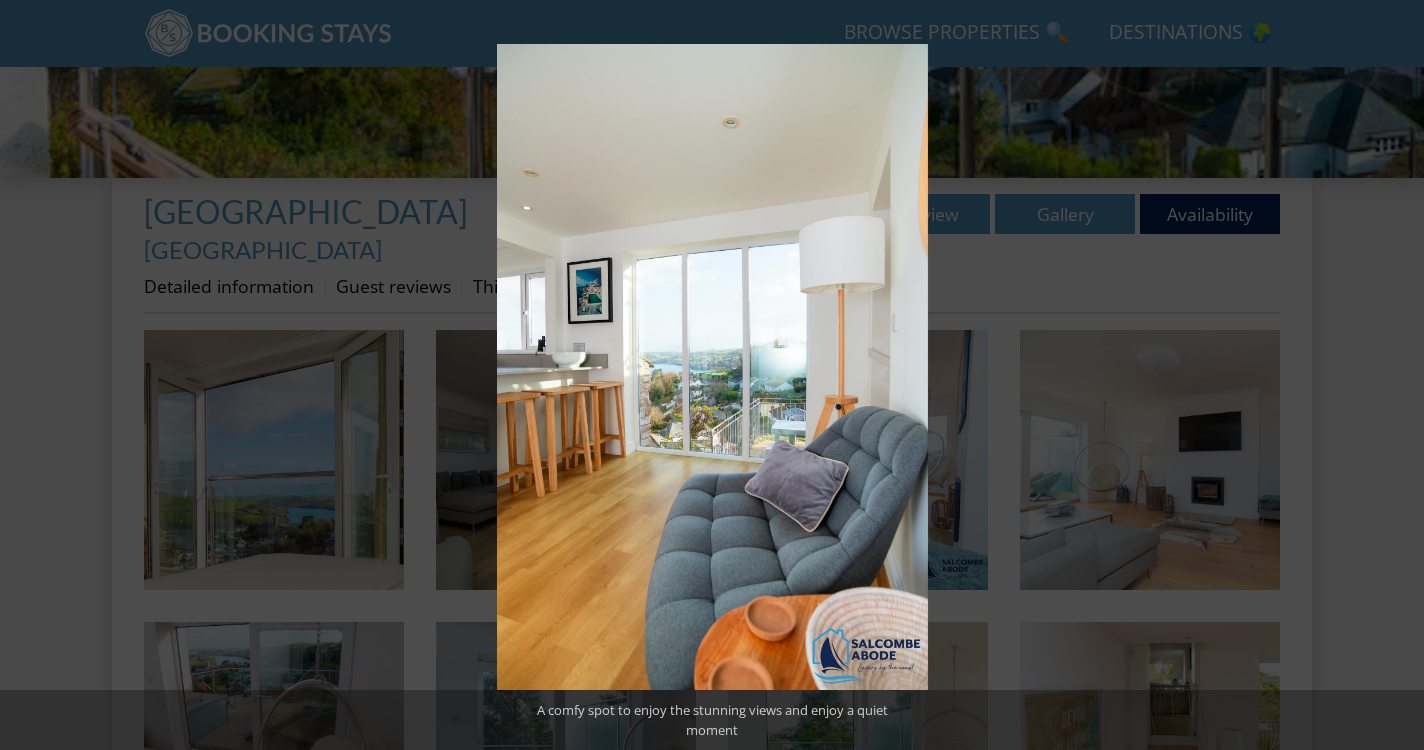 click at bounding box center [1389, 375] 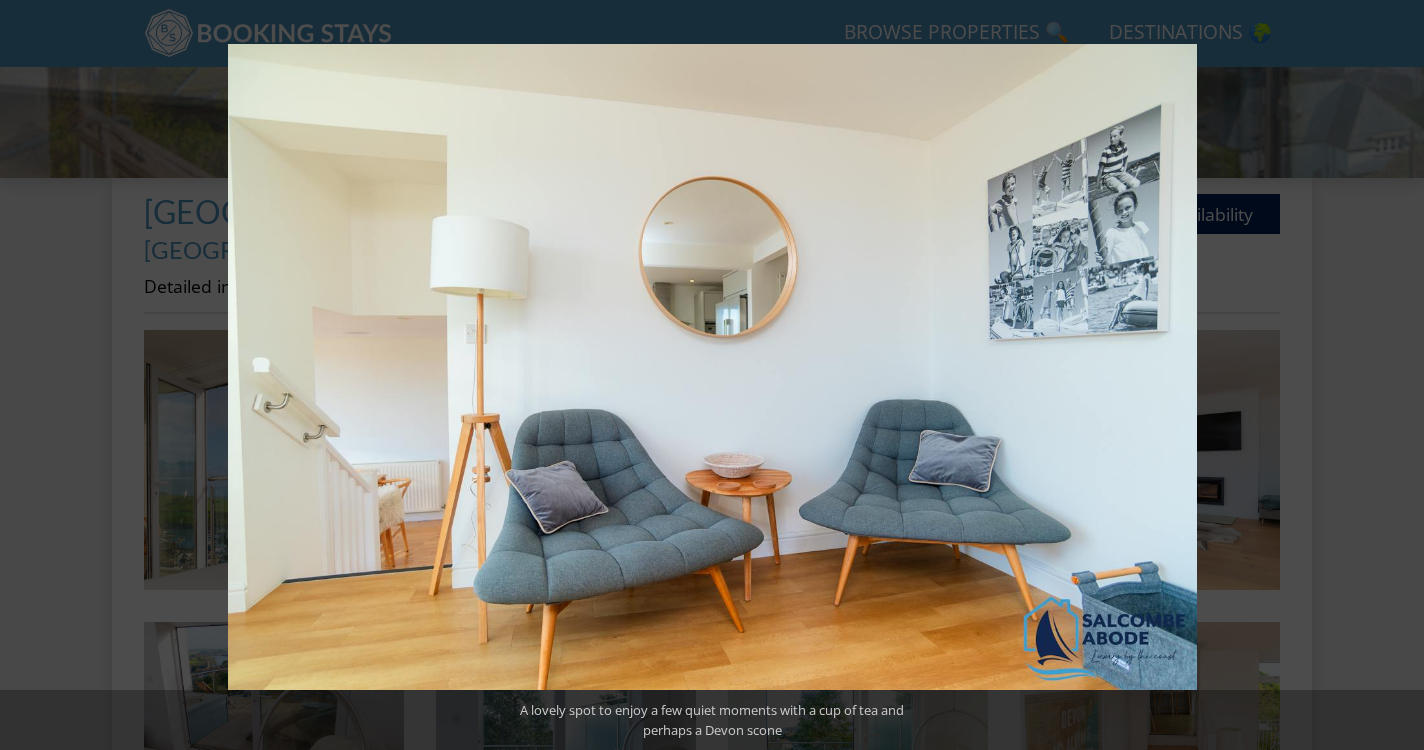 click at bounding box center (1389, 375) 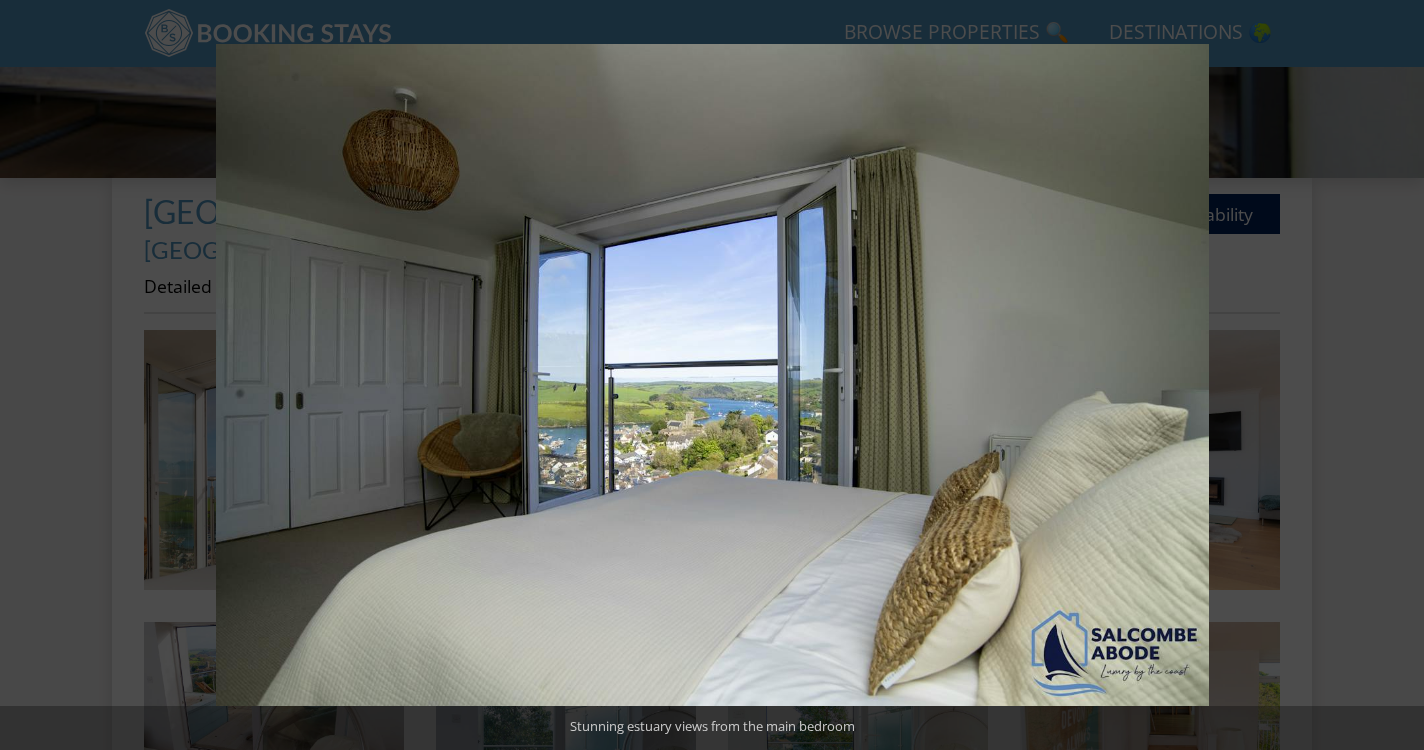 click at bounding box center [1389, 375] 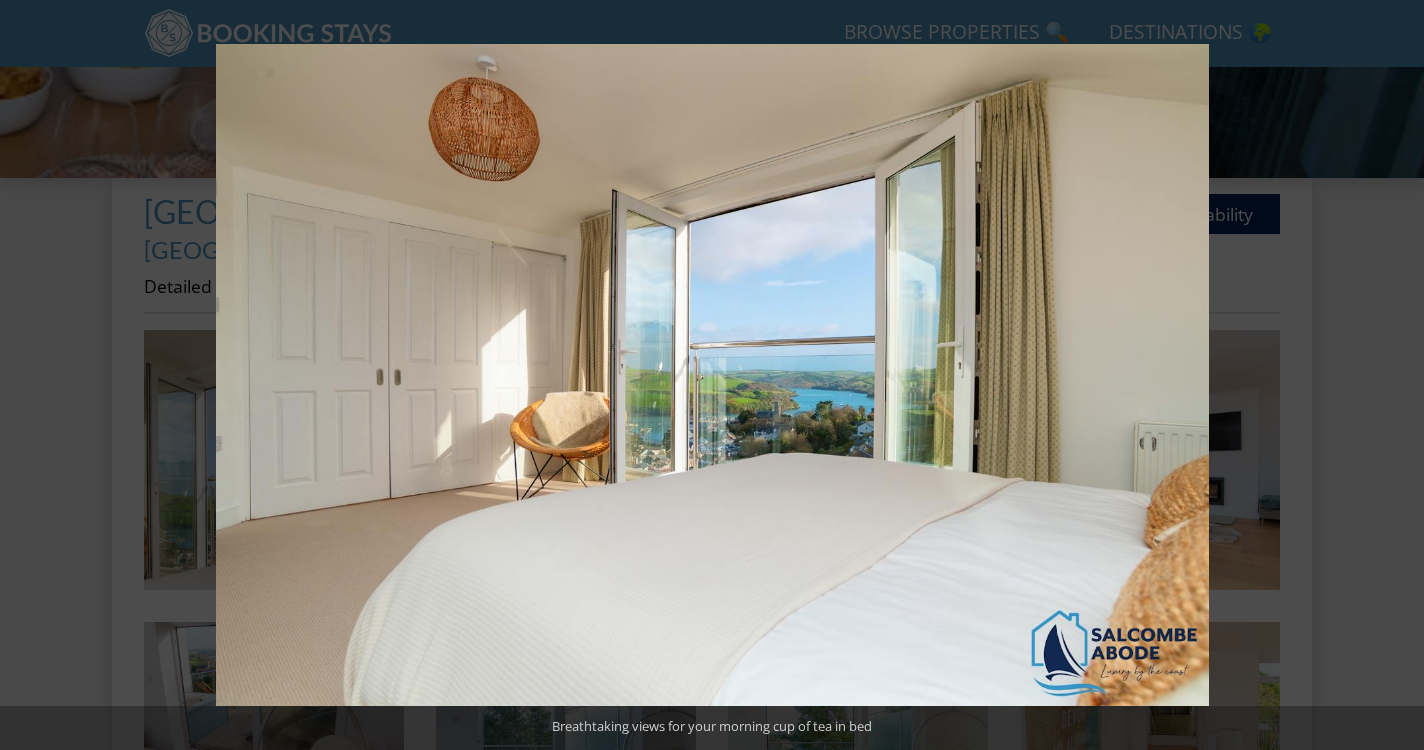 click at bounding box center [1389, 375] 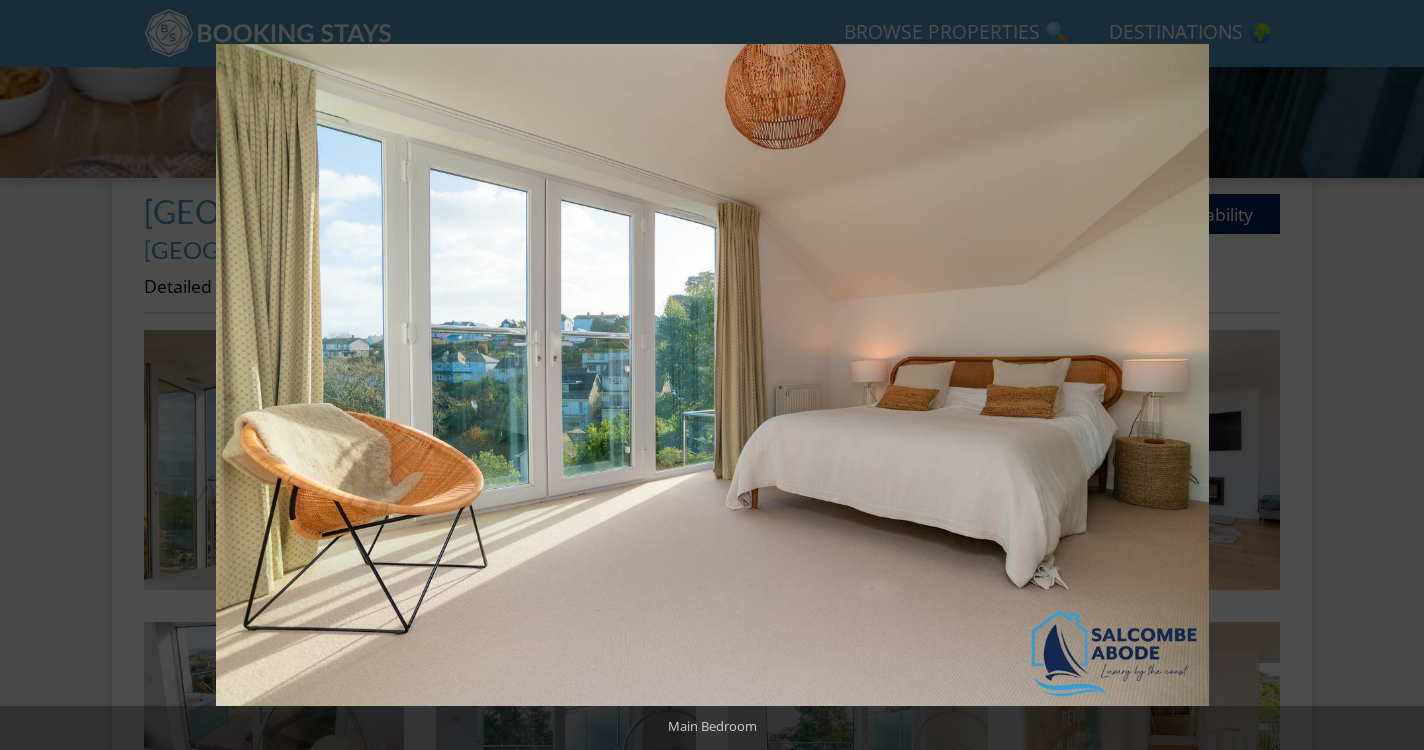 click at bounding box center [1389, 375] 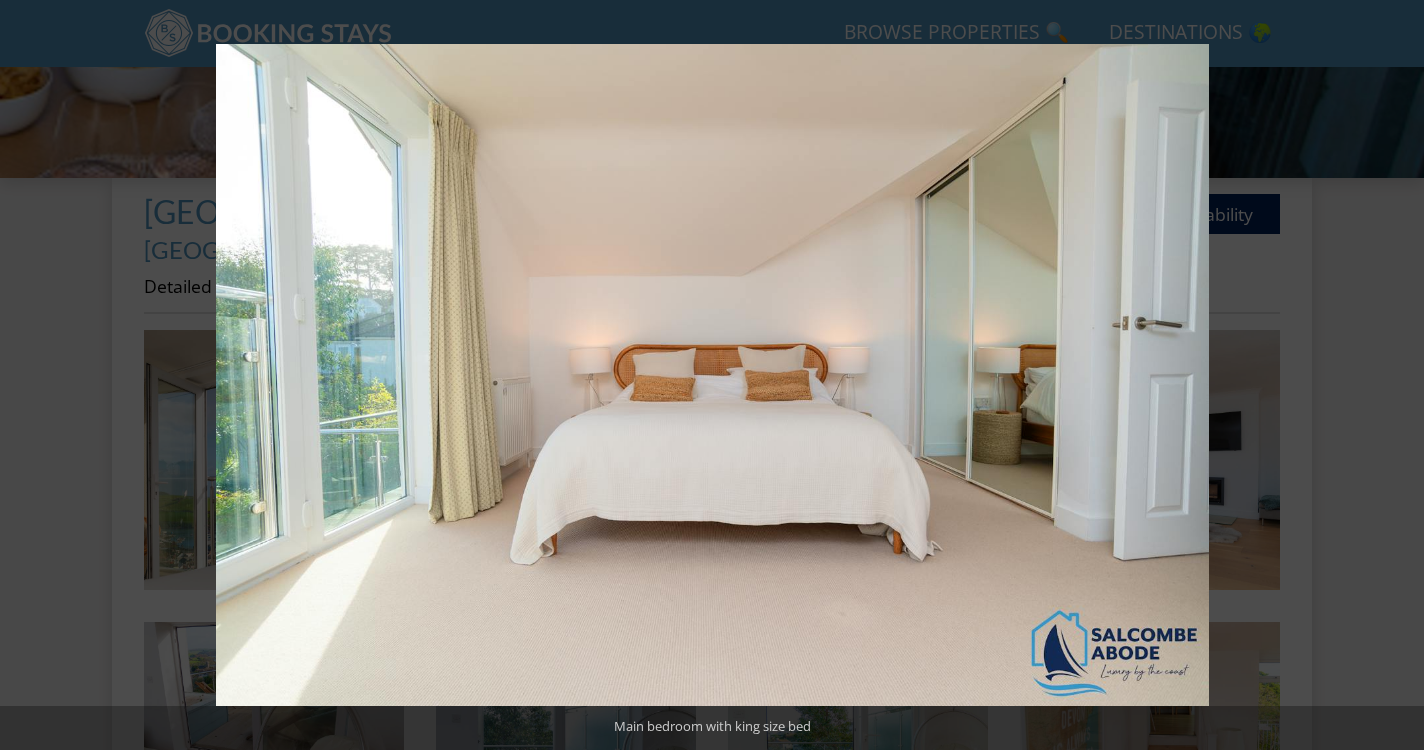 click at bounding box center [1389, 375] 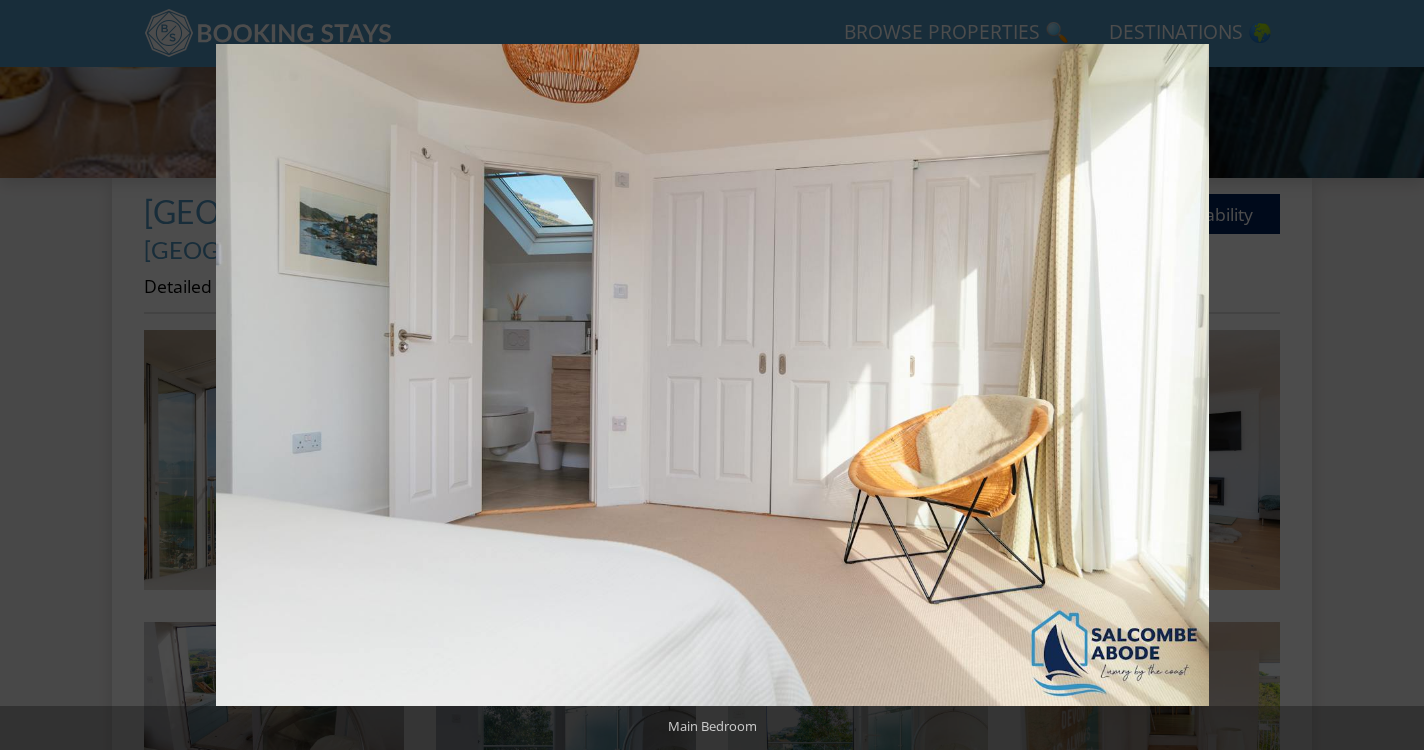 click at bounding box center [1389, 375] 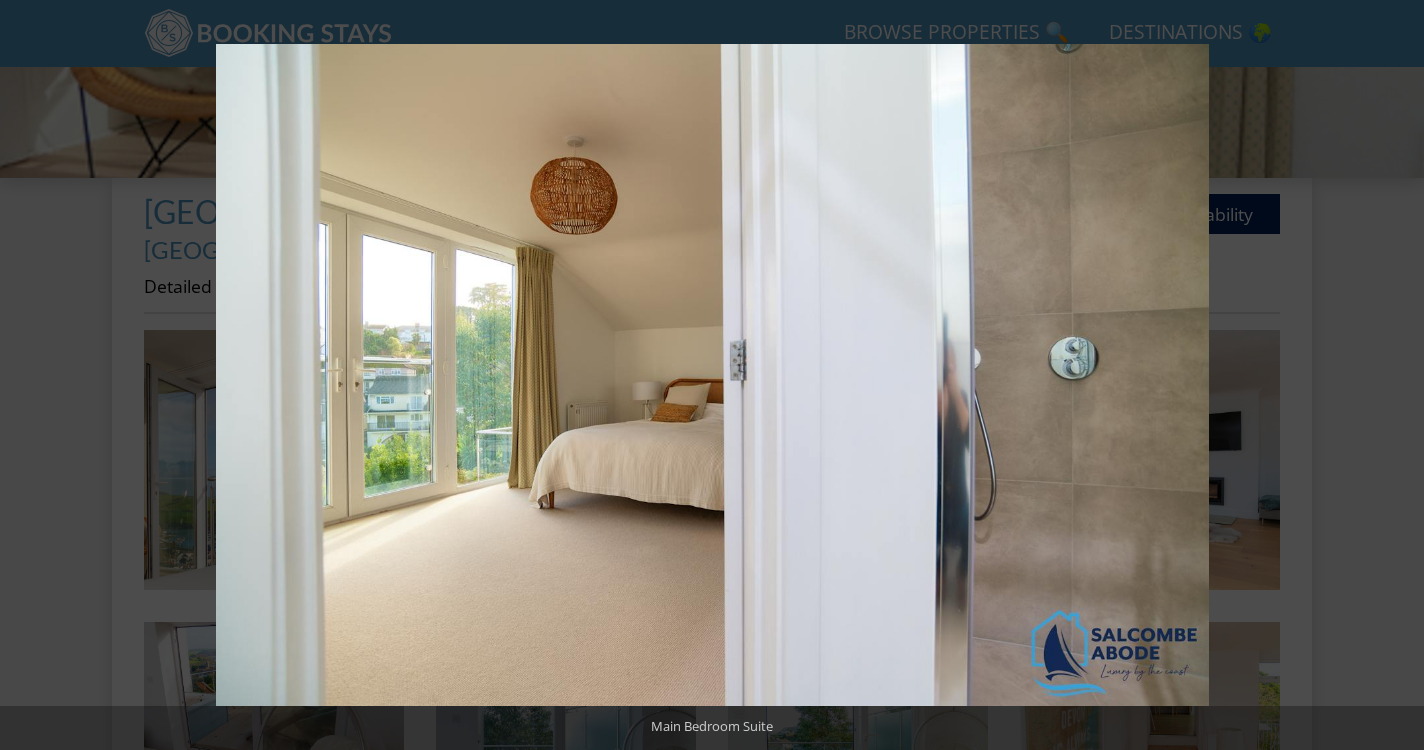 click at bounding box center (1389, 375) 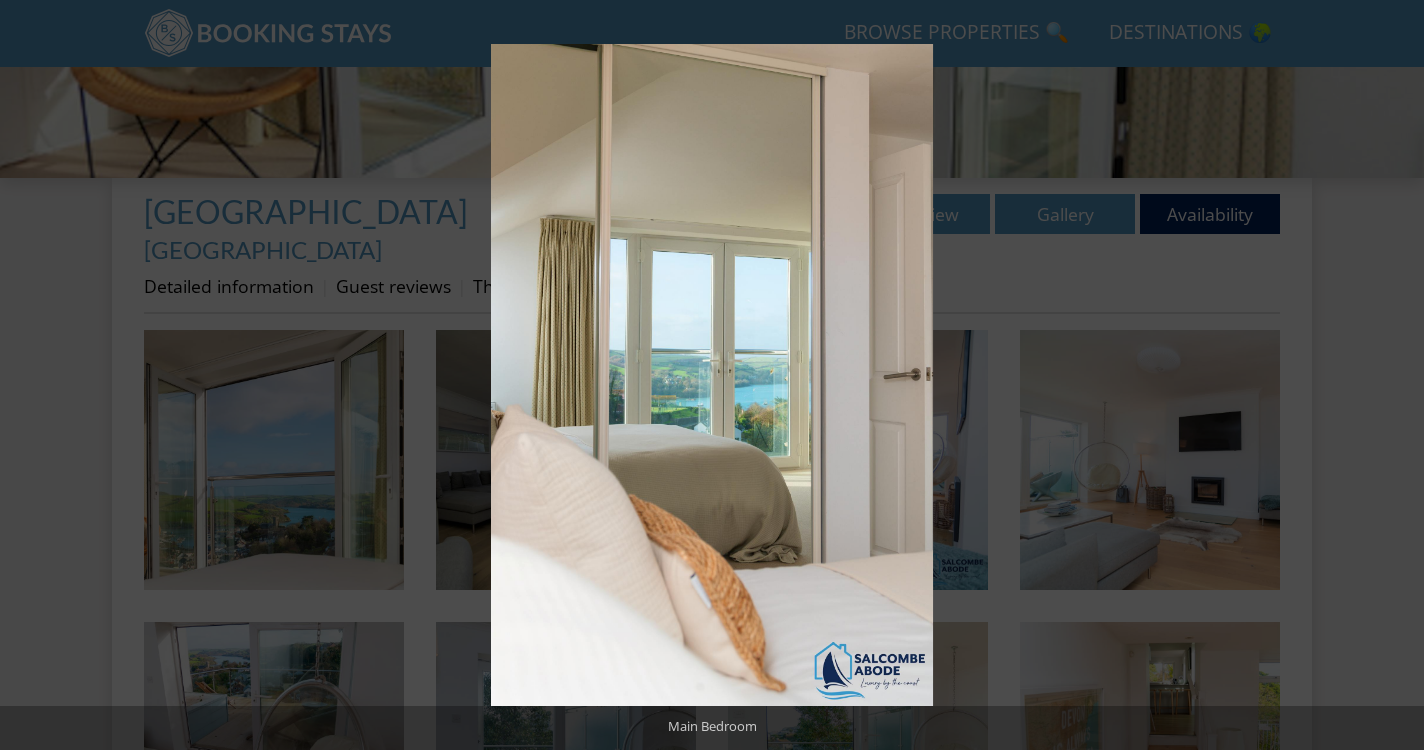 click at bounding box center (1389, 375) 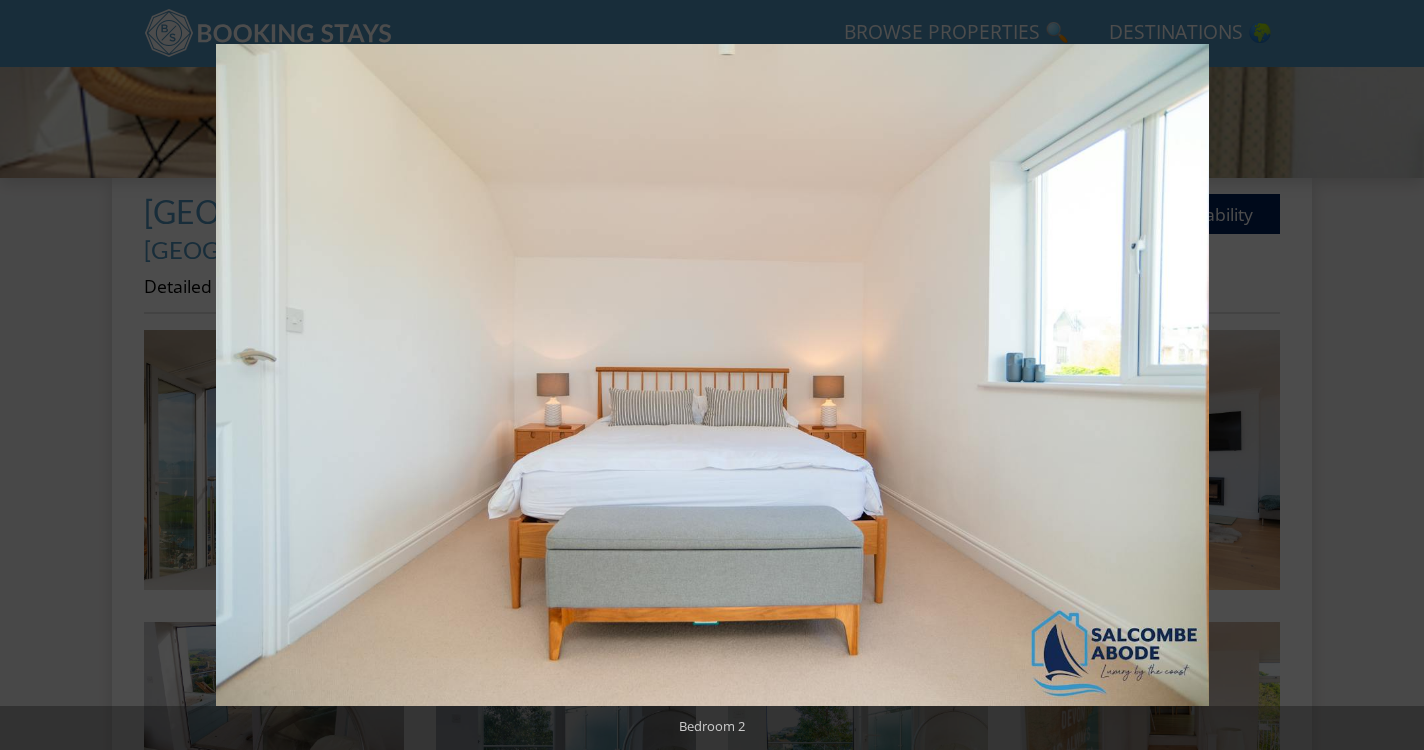 click at bounding box center [1389, 375] 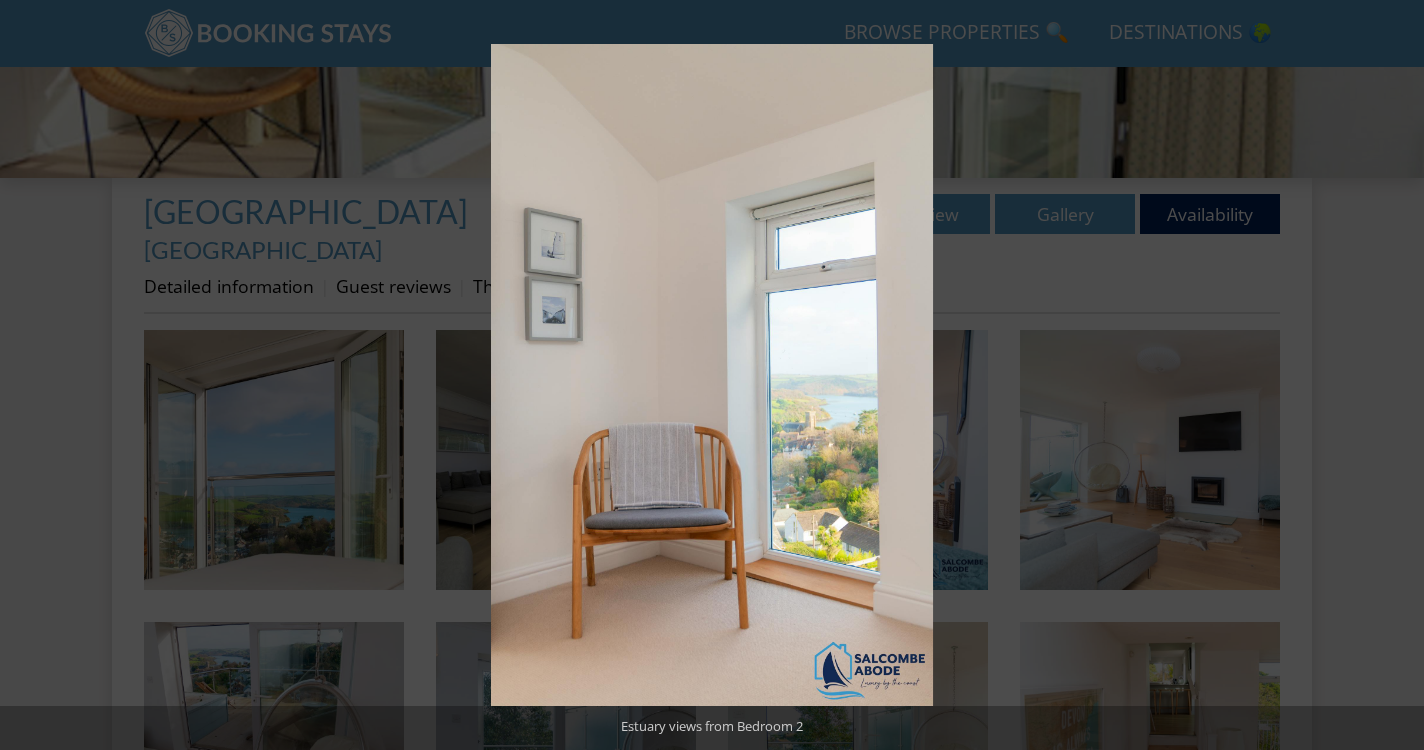 click at bounding box center (1389, 375) 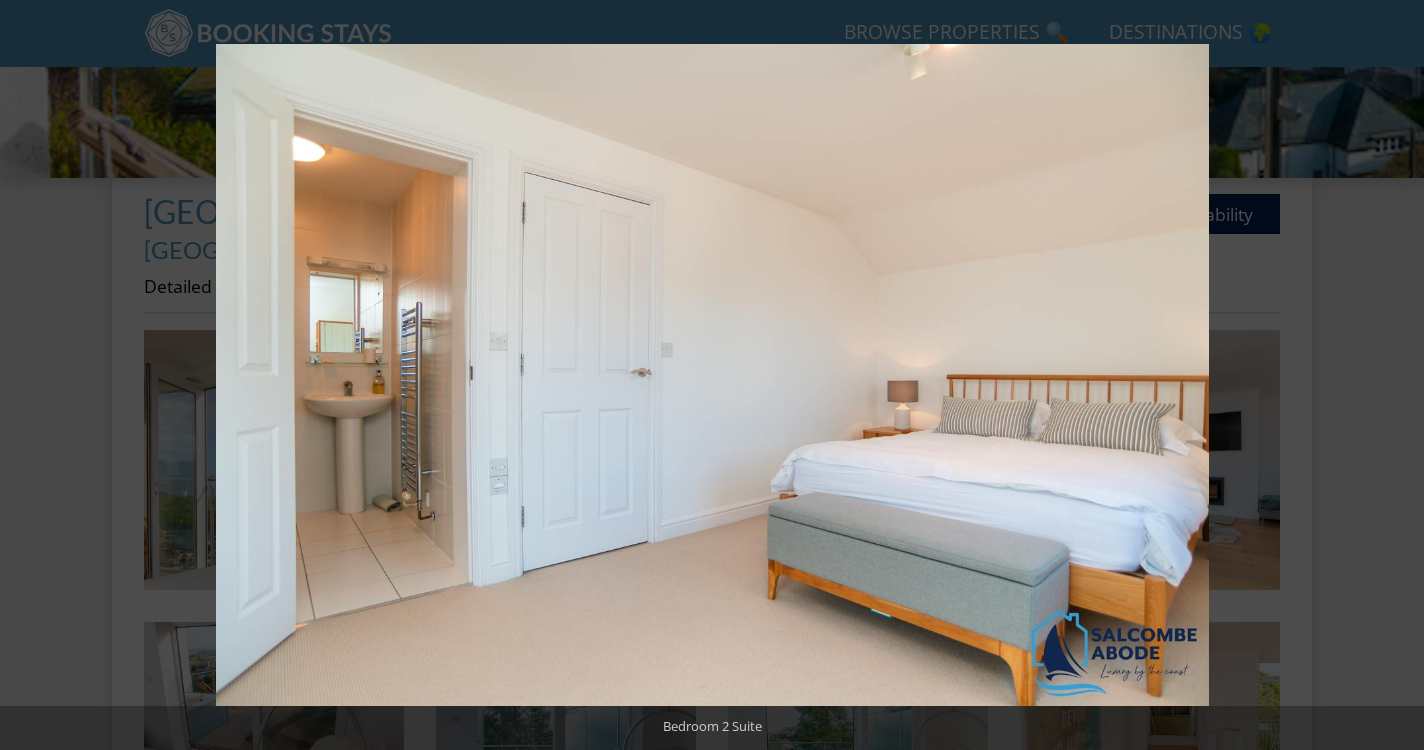 click at bounding box center (1389, 375) 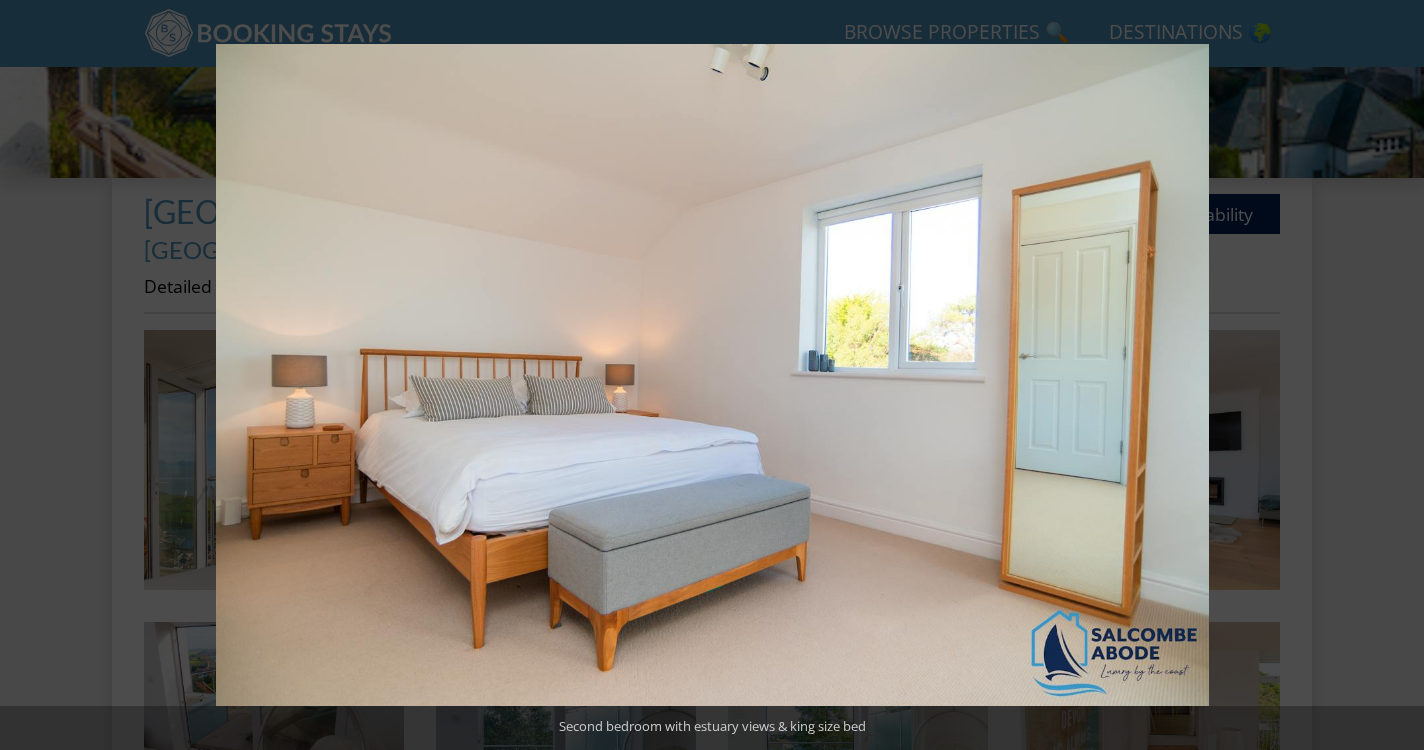 click at bounding box center [1389, 375] 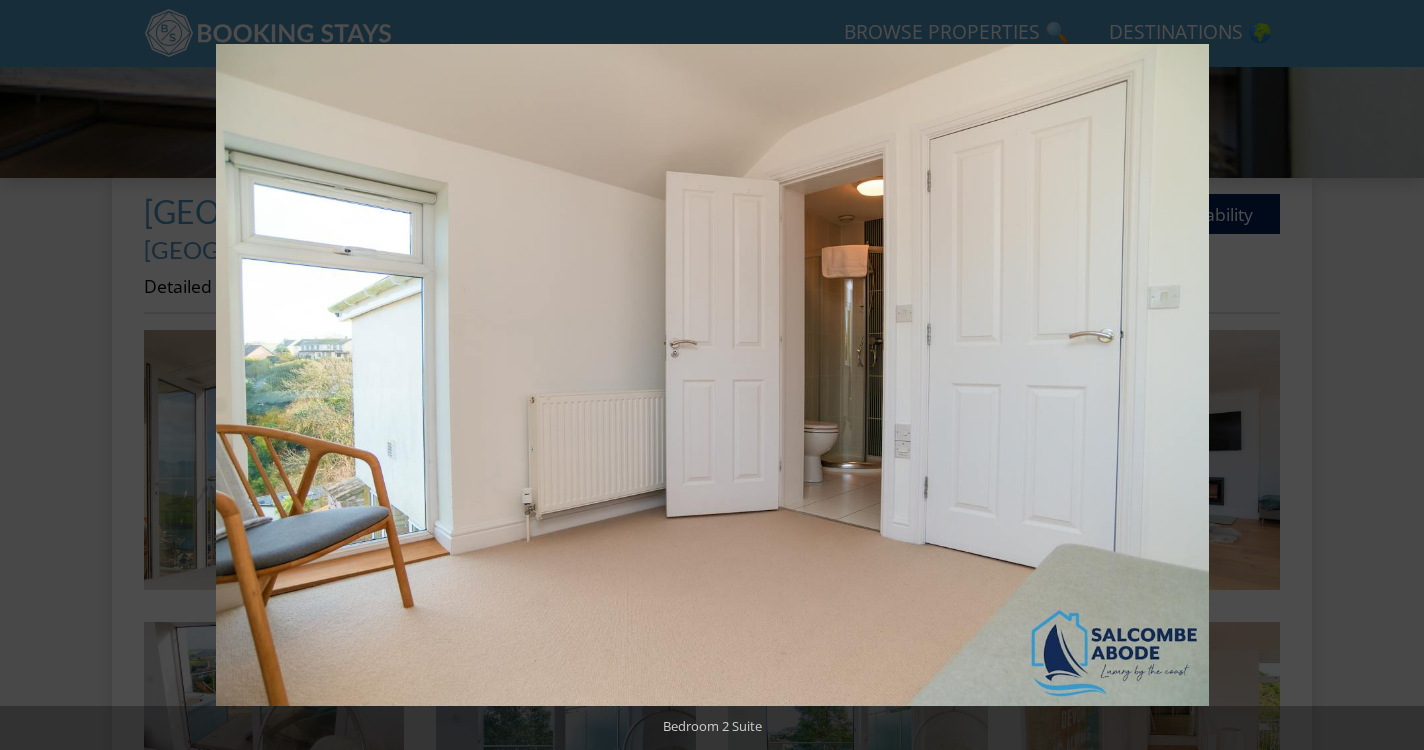 click at bounding box center [1389, 375] 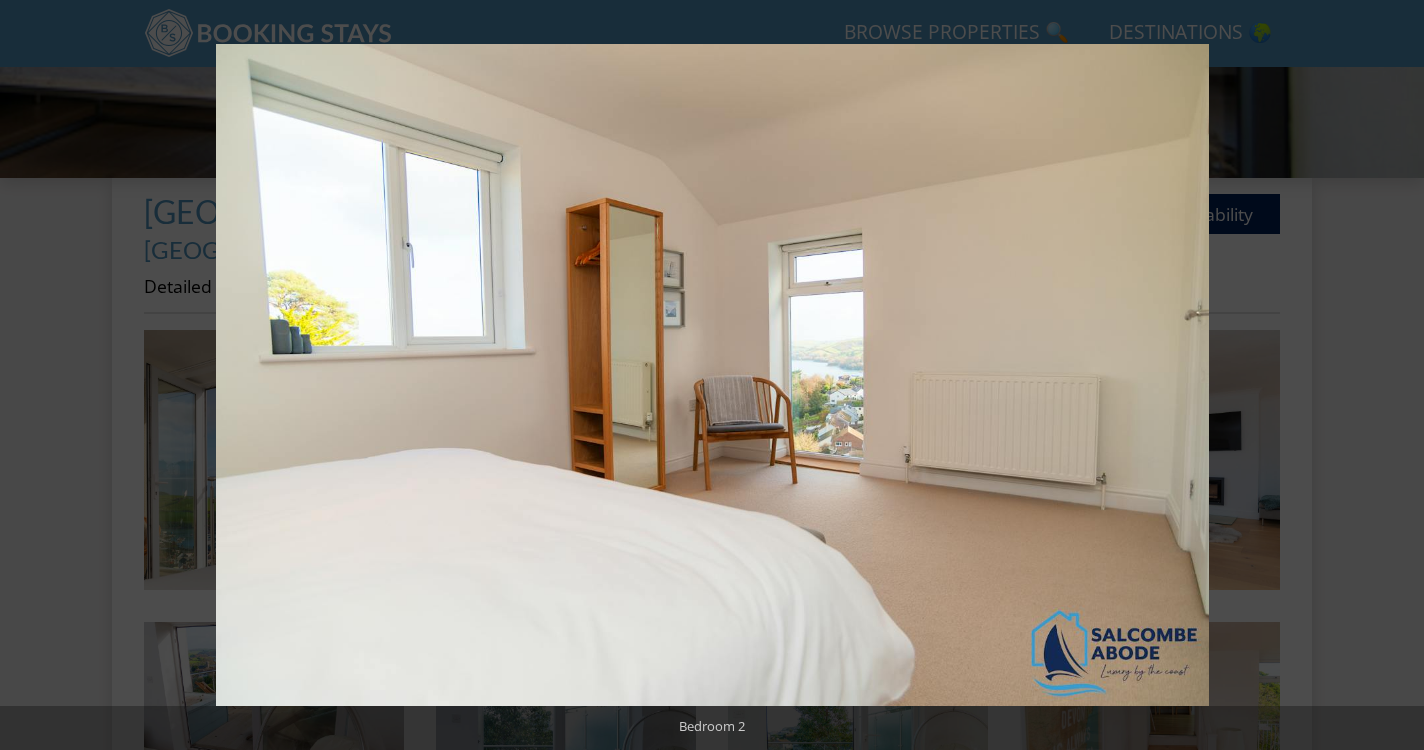 click at bounding box center (1389, 375) 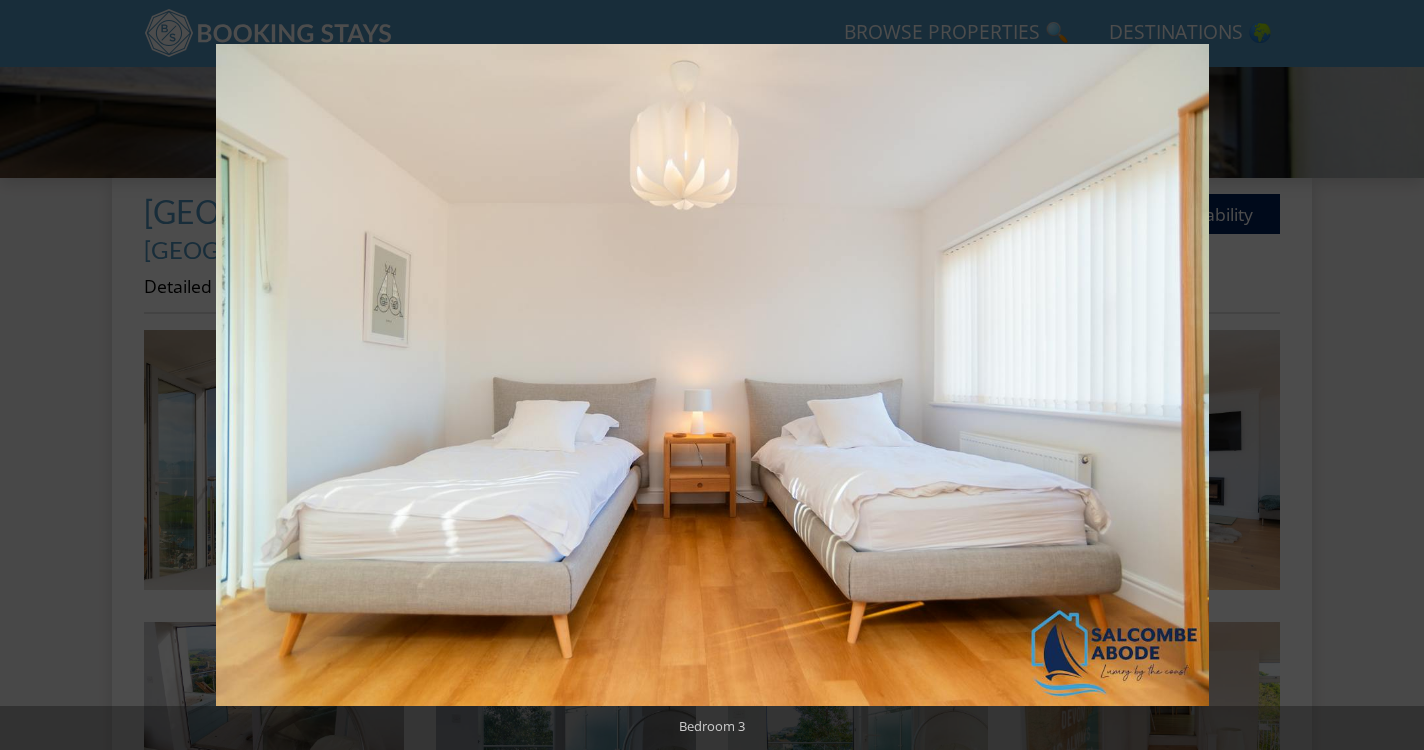 click at bounding box center [1389, 375] 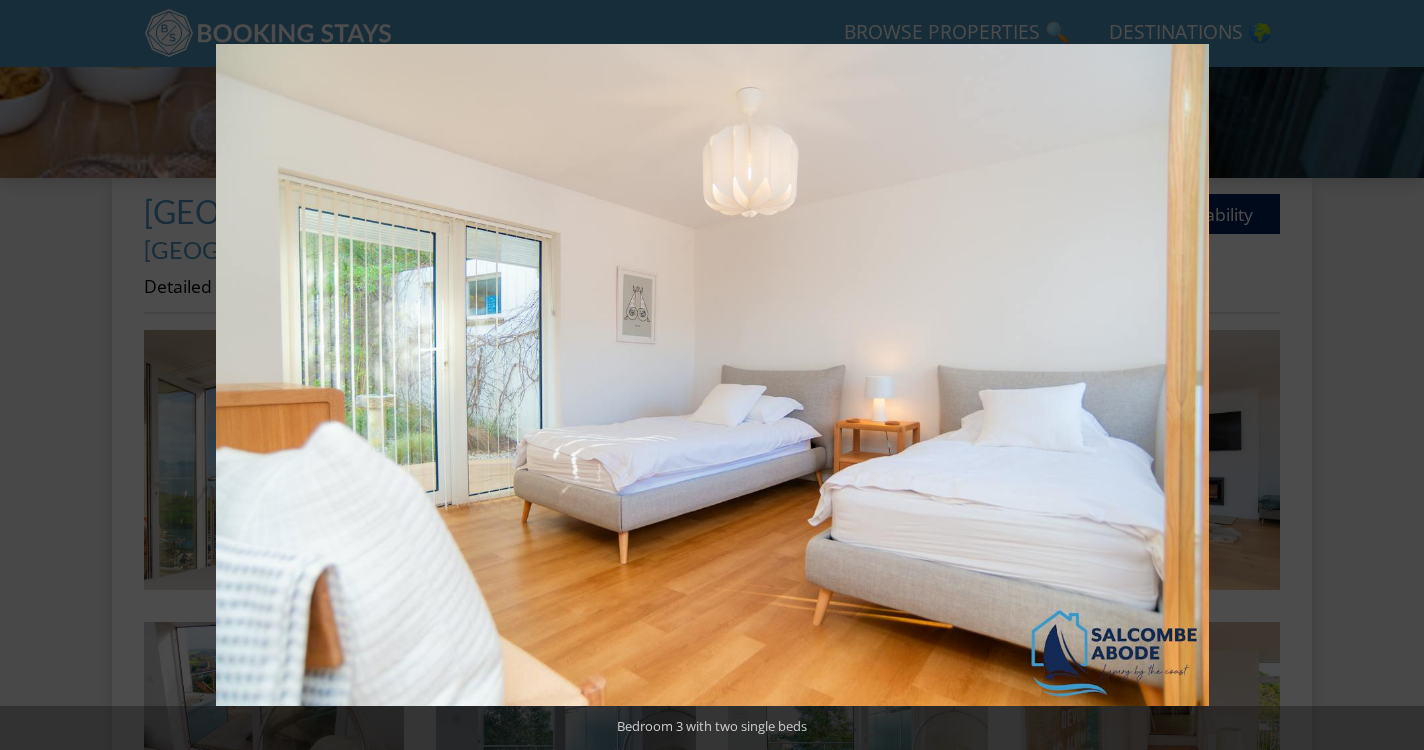 click at bounding box center (1389, 375) 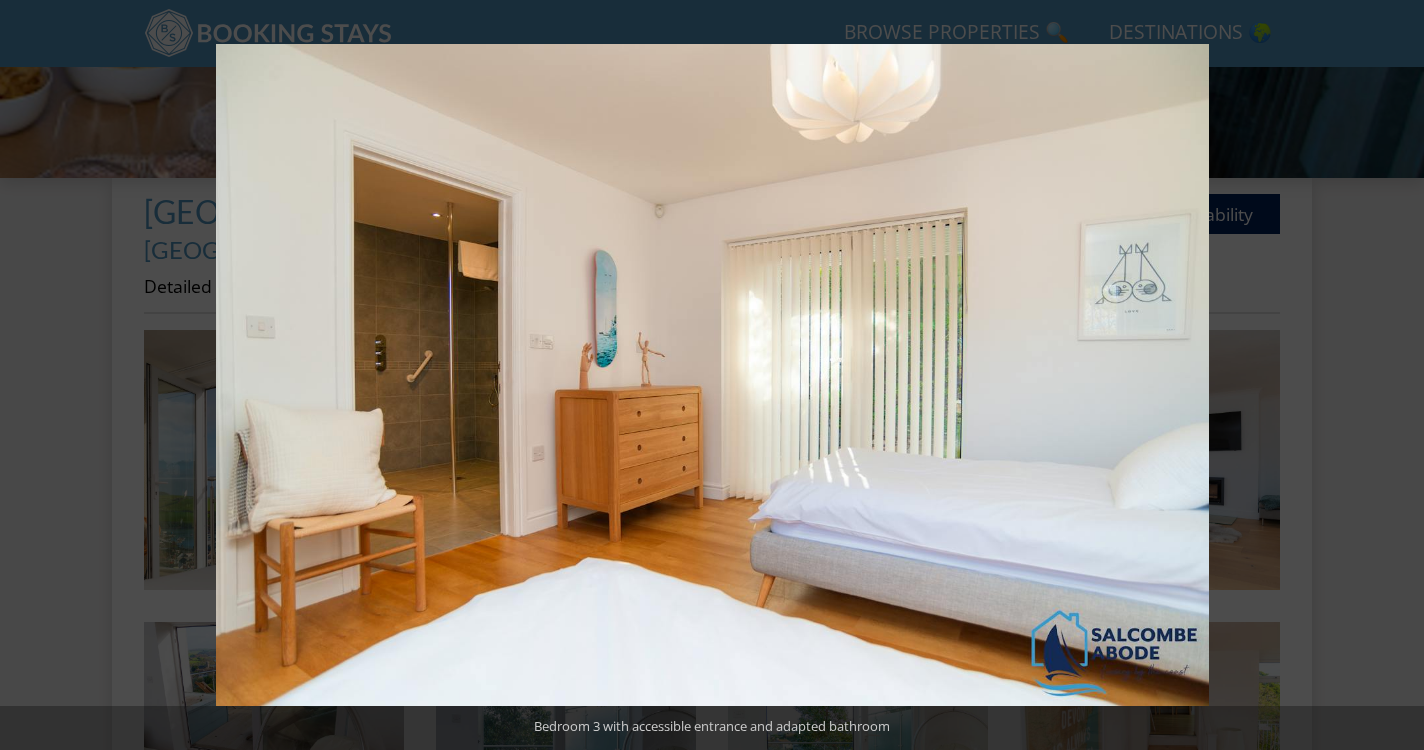 click at bounding box center [1389, 375] 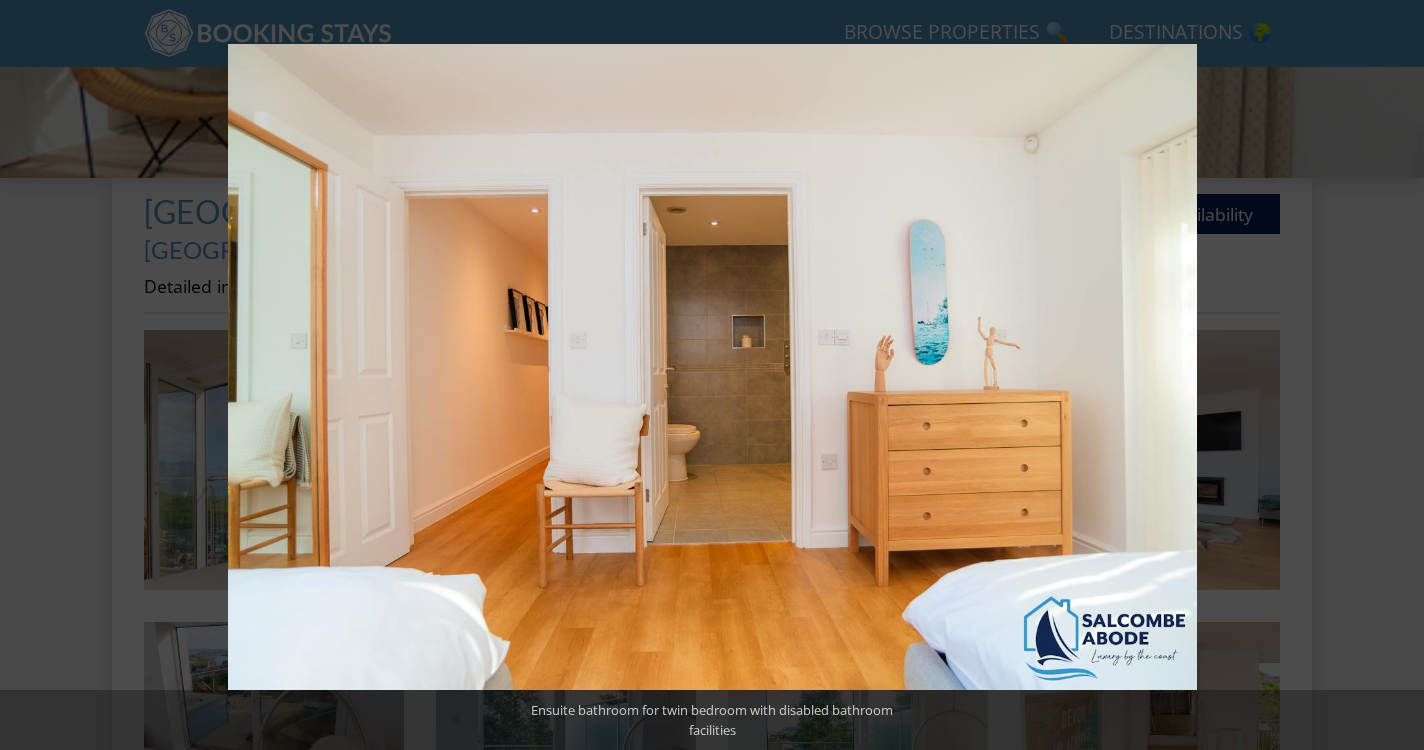 click at bounding box center (1389, 375) 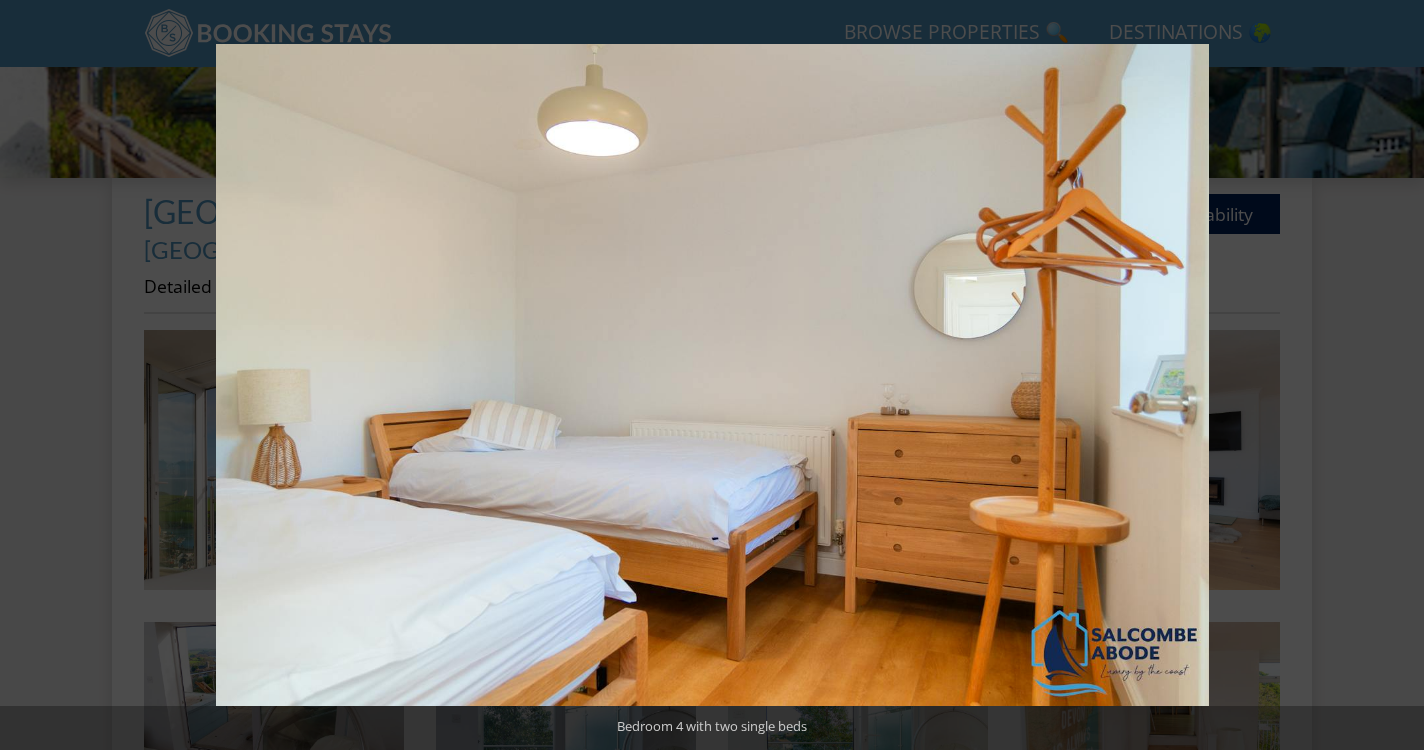 click at bounding box center (1389, 375) 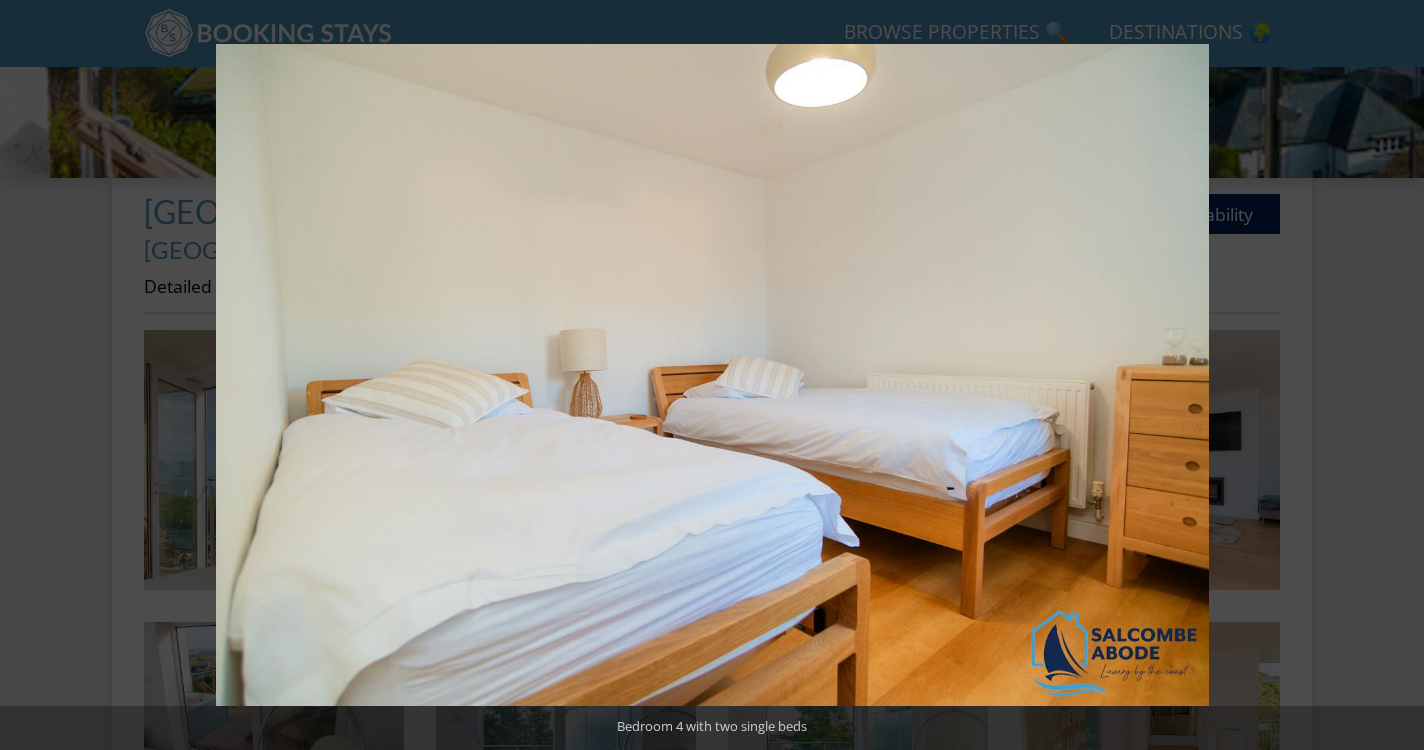 click at bounding box center (1389, 375) 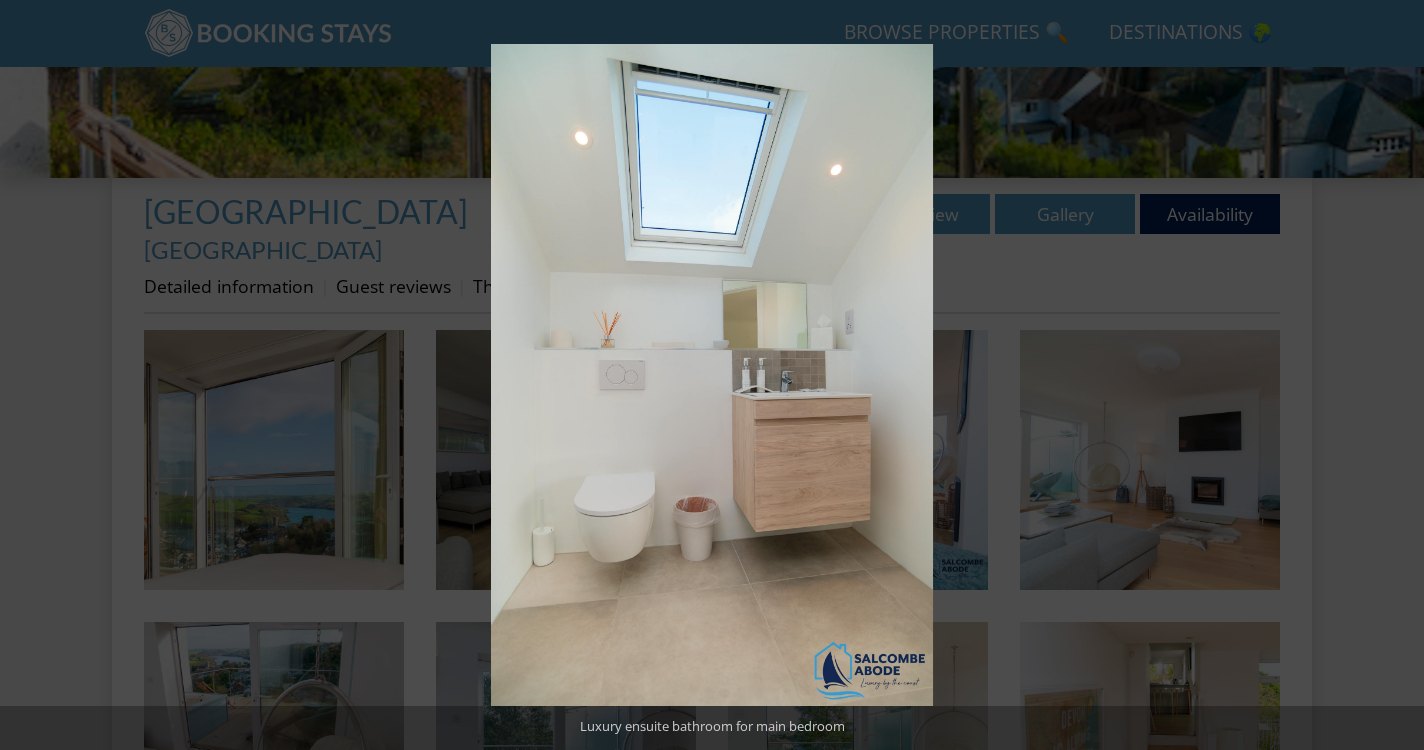click at bounding box center (1389, 375) 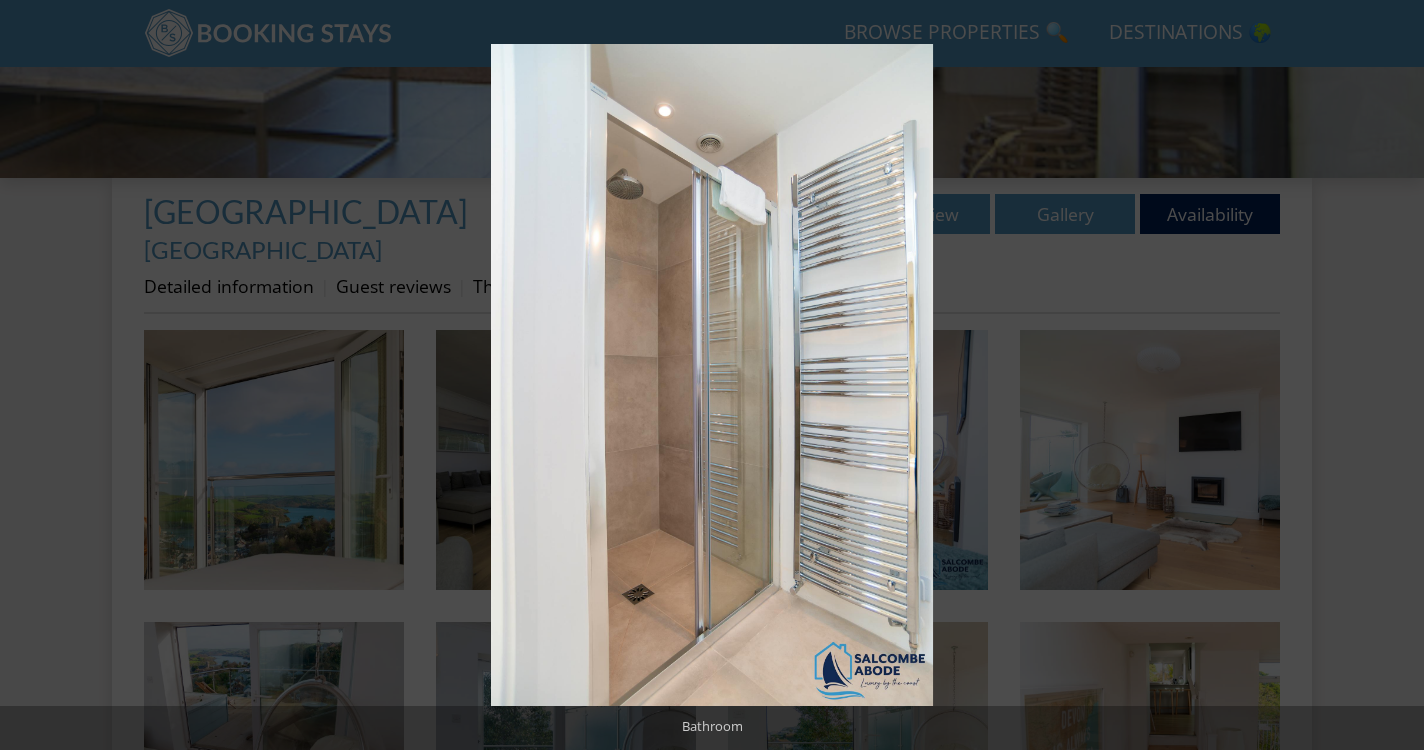 click at bounding box center (1389, 375) 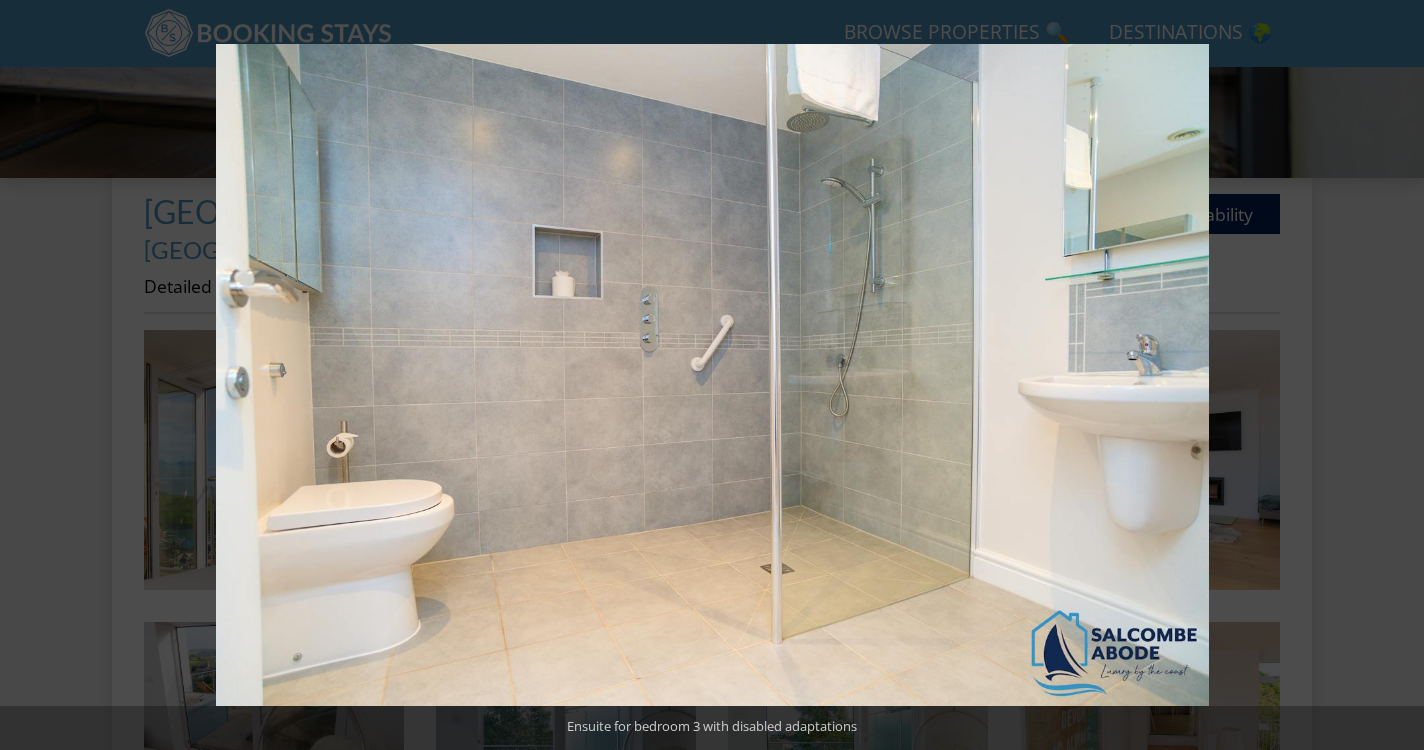 click at bounding box center [1389, 375] 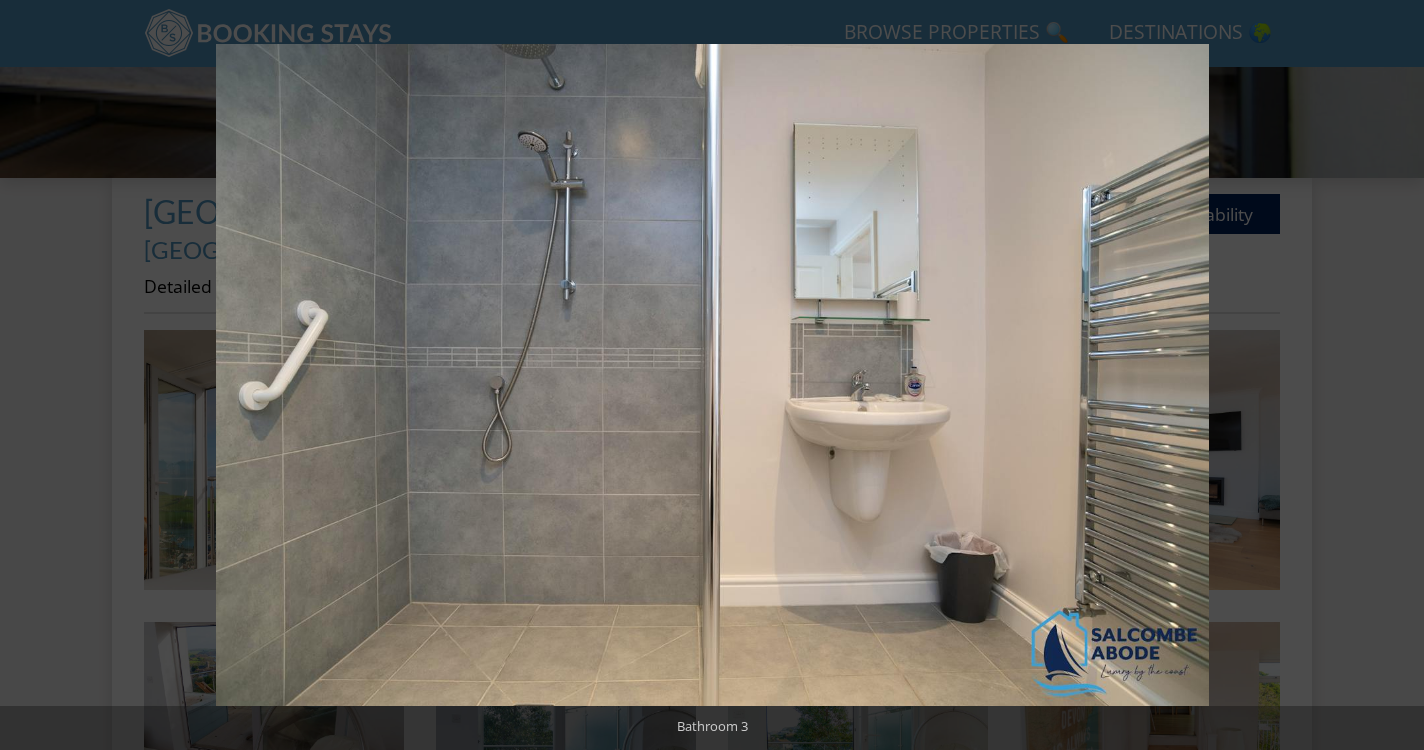 click at bounding box center (1389, 375) 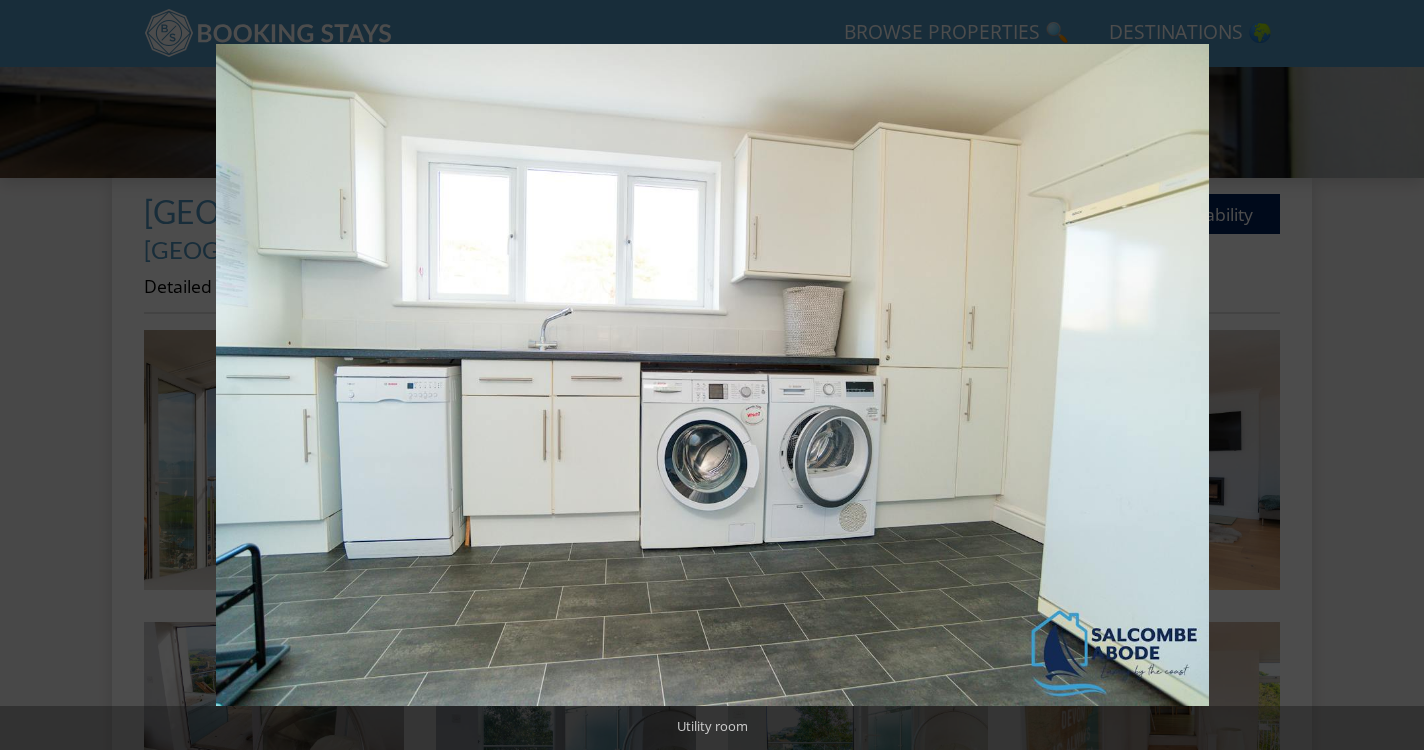 click at bounding box center (1389, 375) 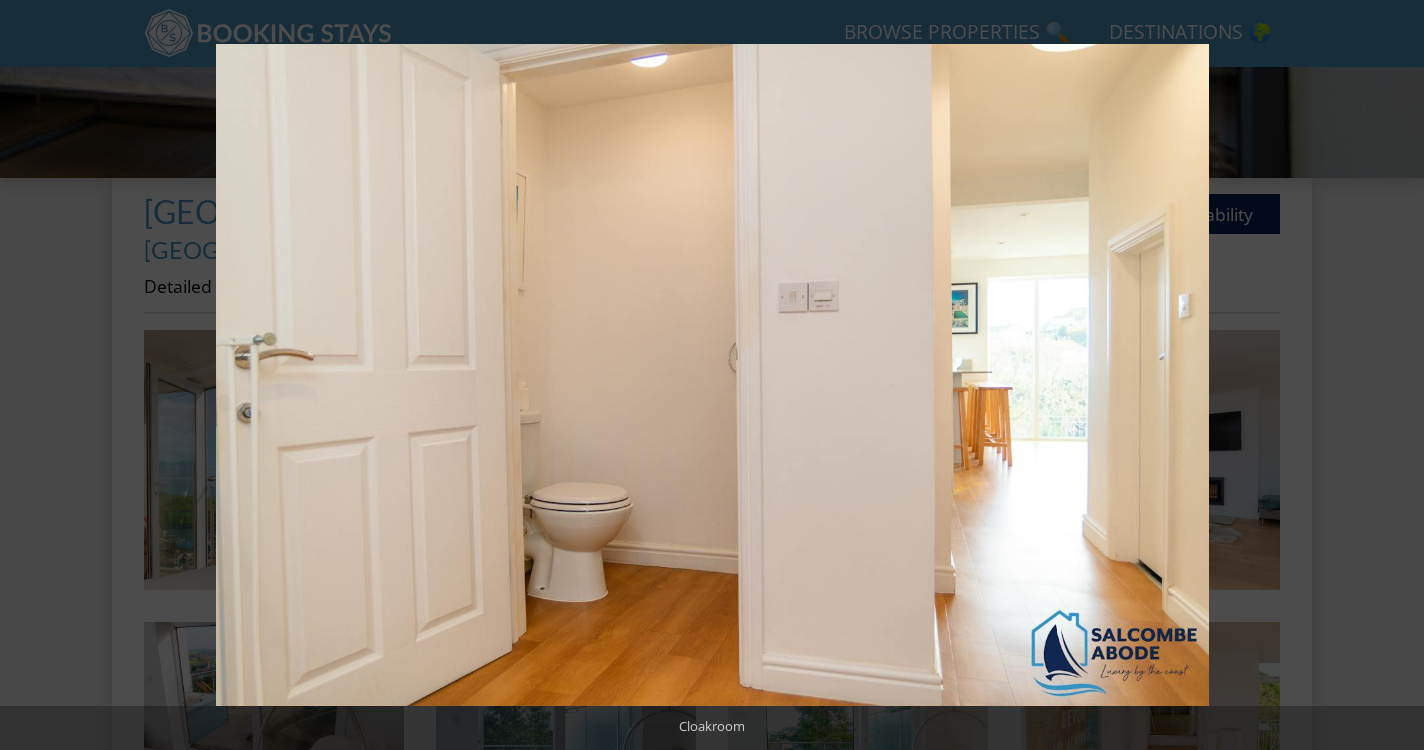 click at bounding box center [1389, 375] 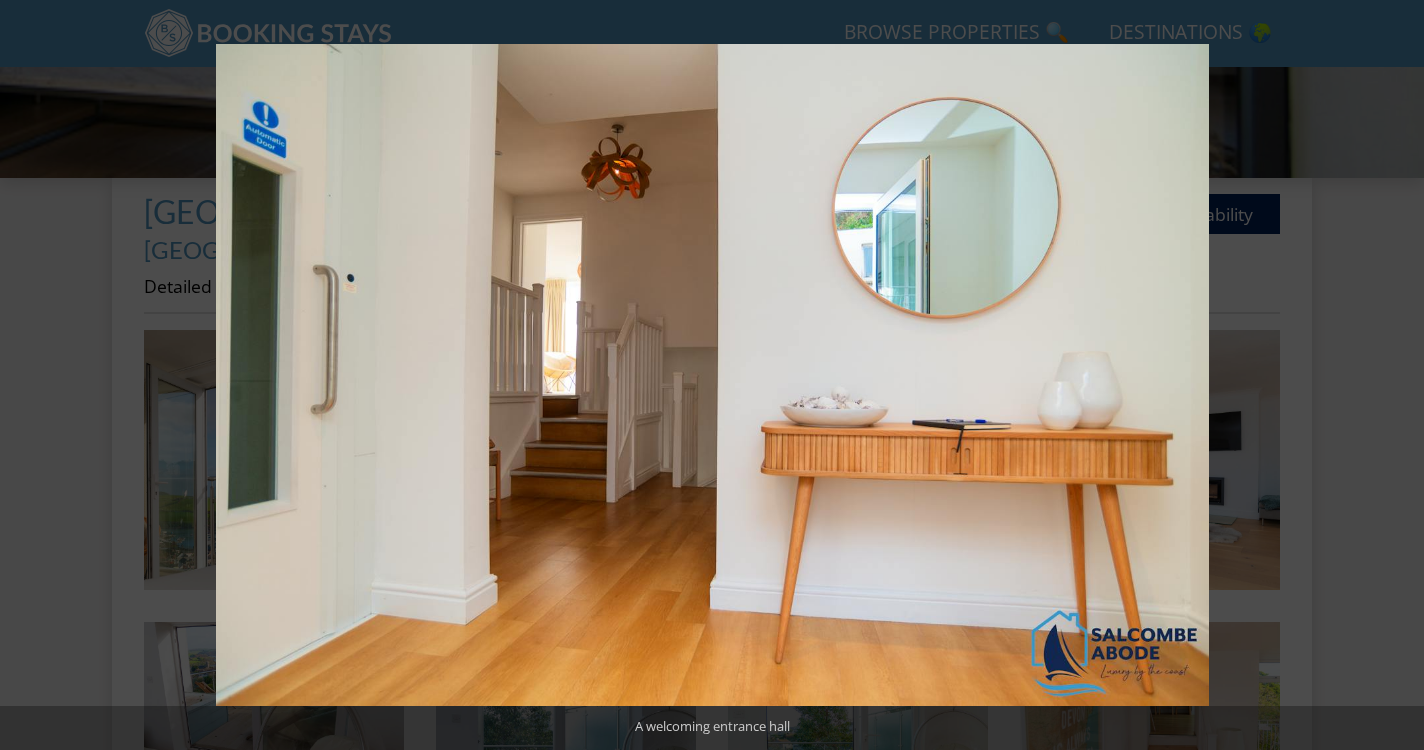 click at bounding box center [1389, 375] 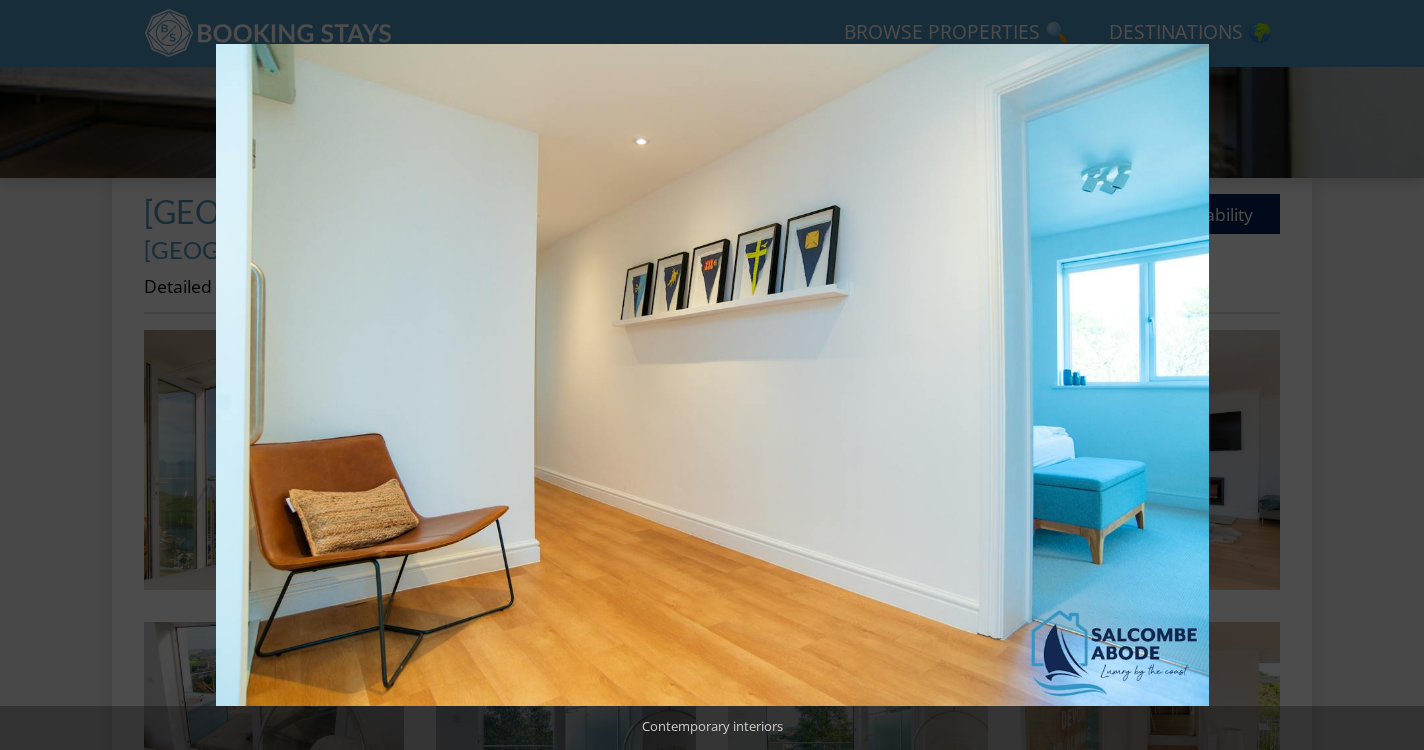 click at bounding box center [1389, 375] 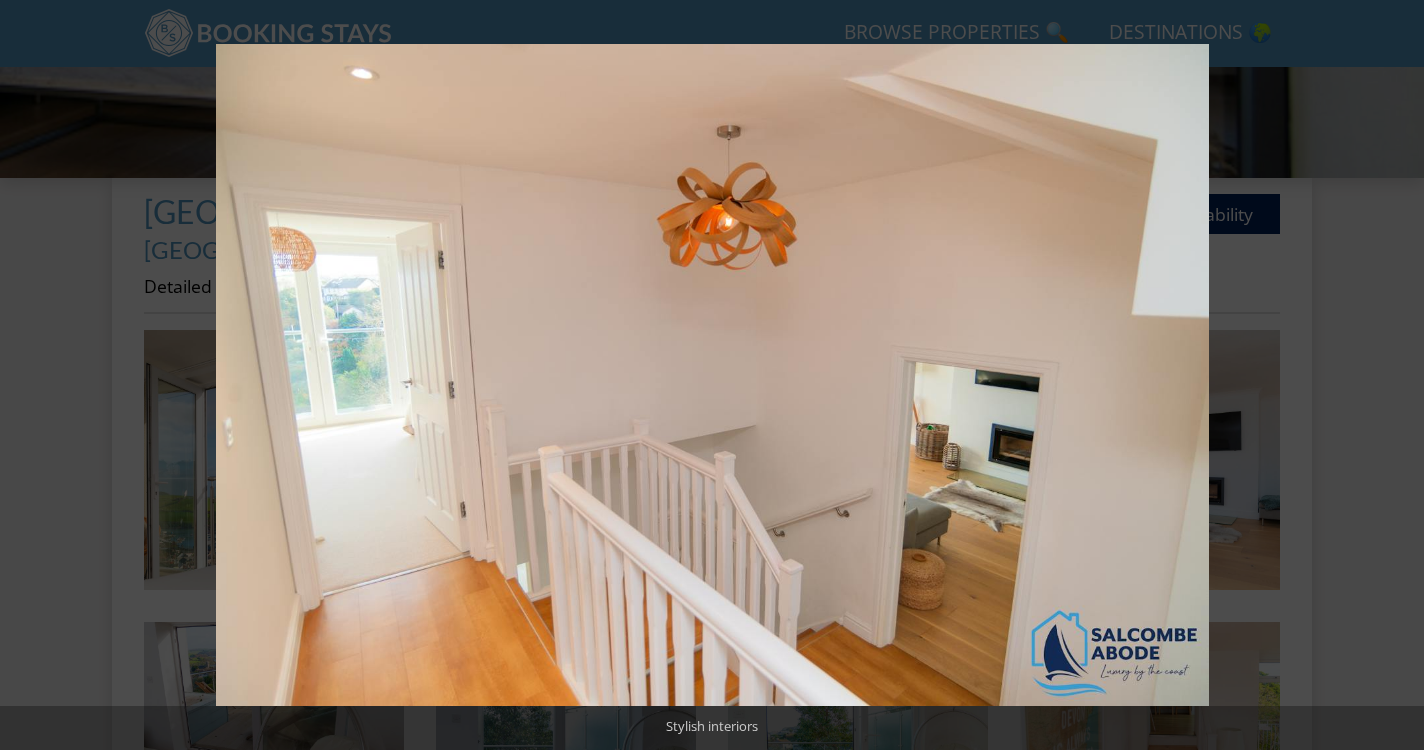 click at bounding box center (1389, 375) 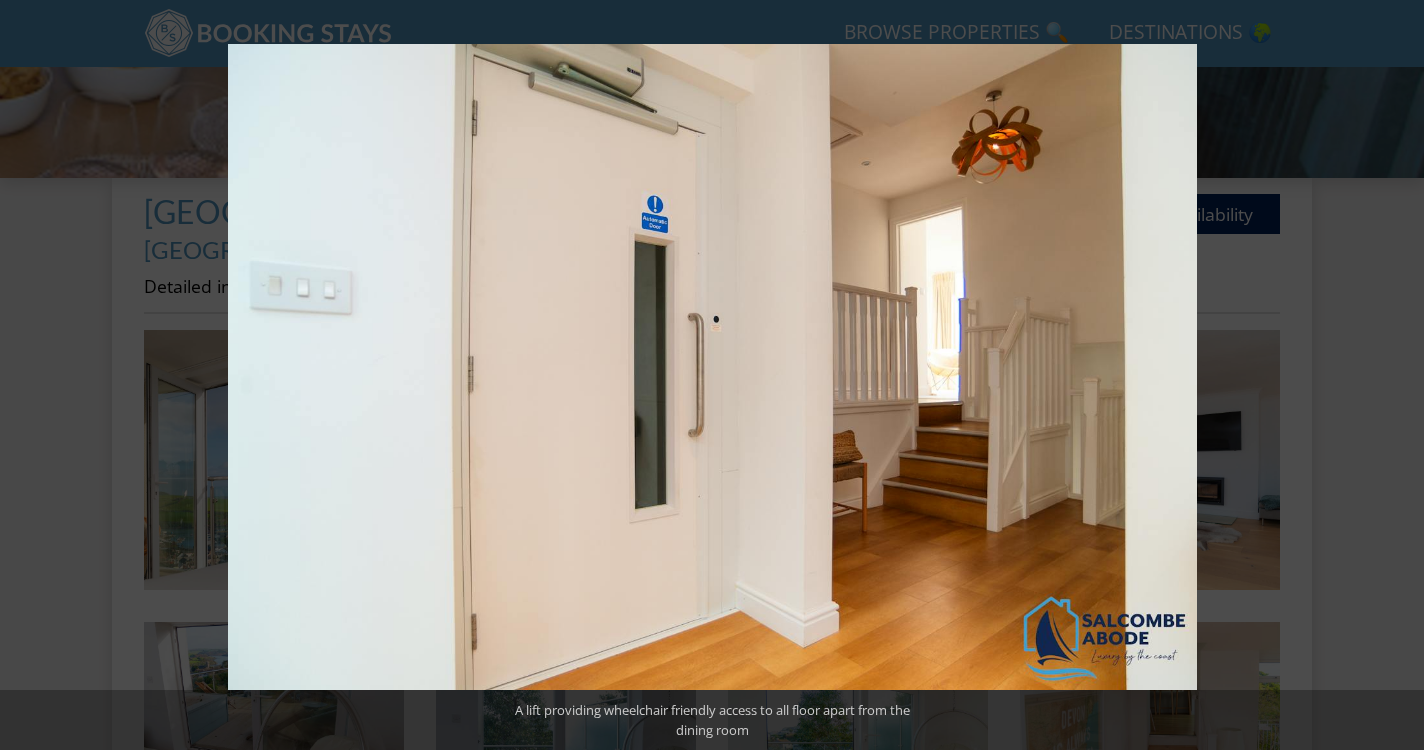 click at bounding box center [1389, 375] 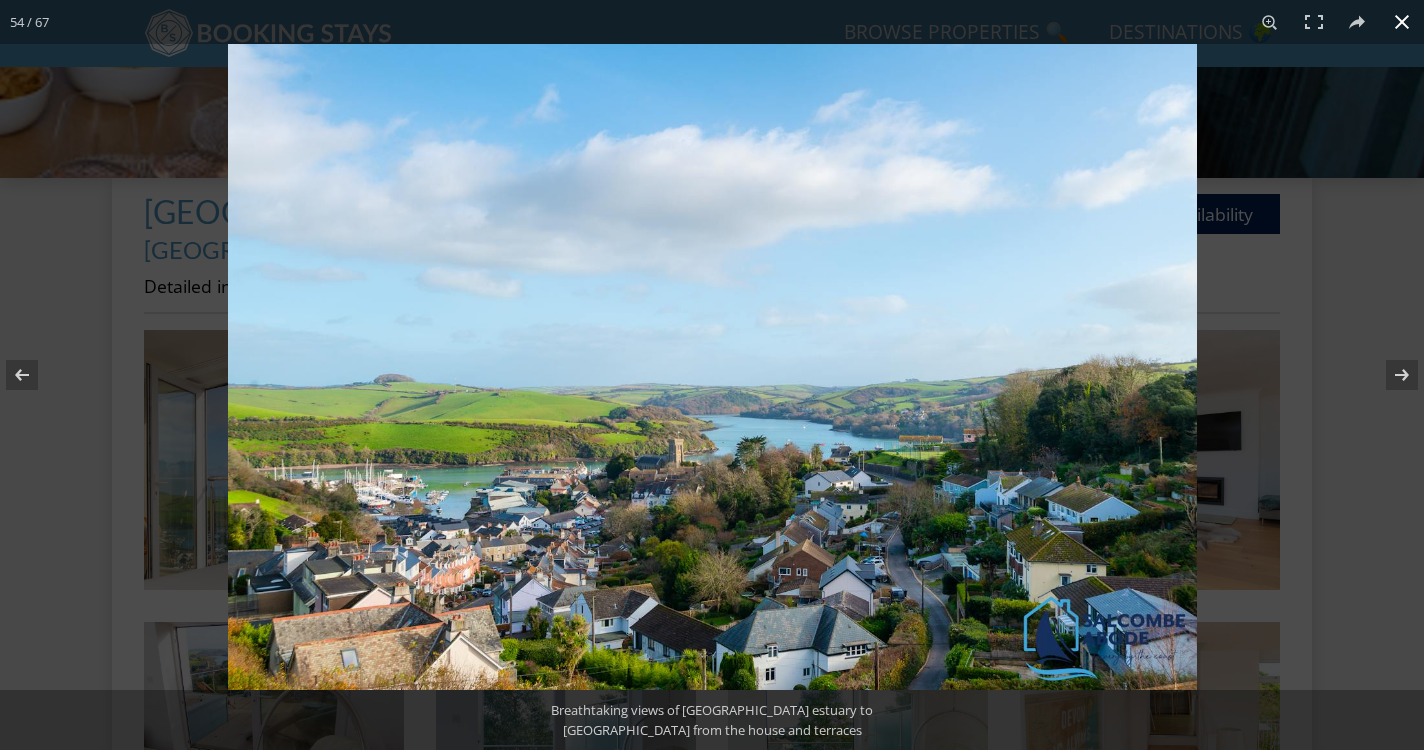 click at bounding box center (1402, 22) 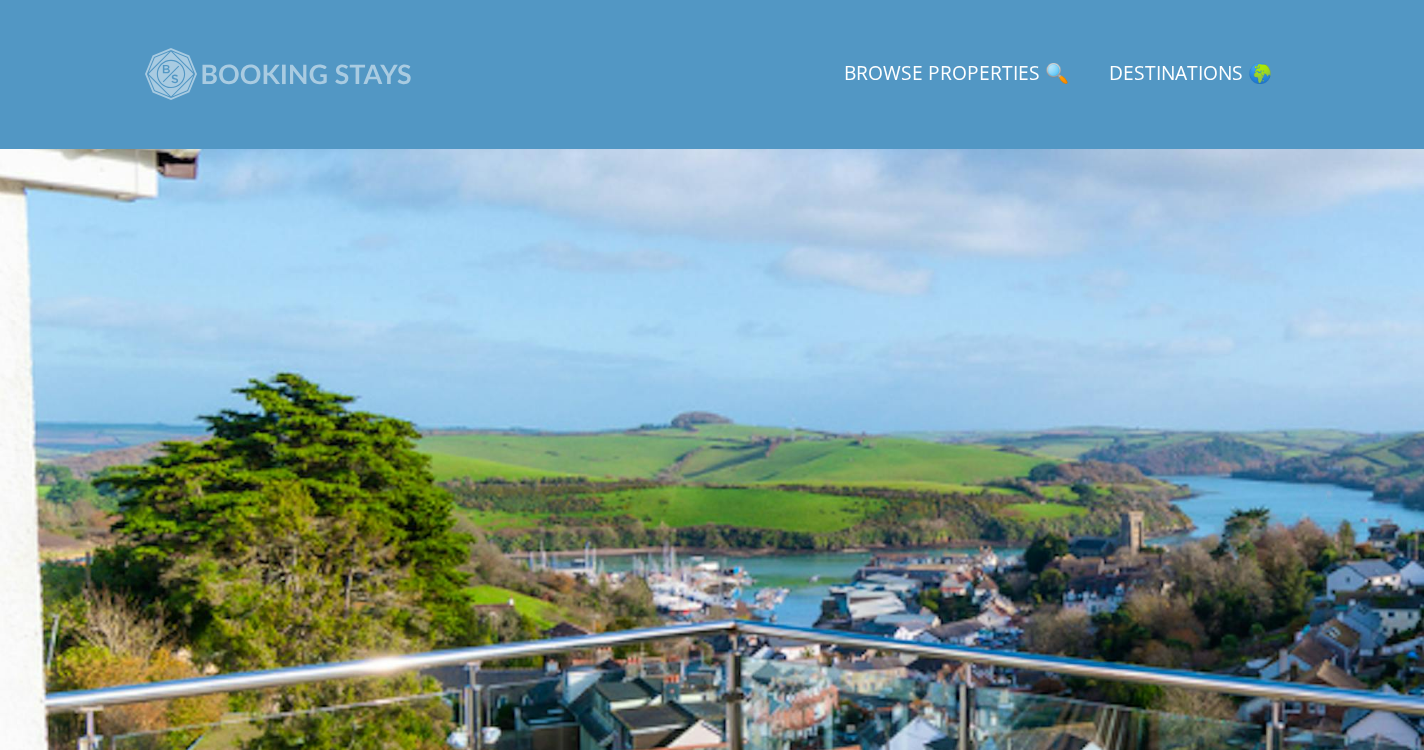 scroll, scrollTop: 0, scrollLeft: 0, axis: both 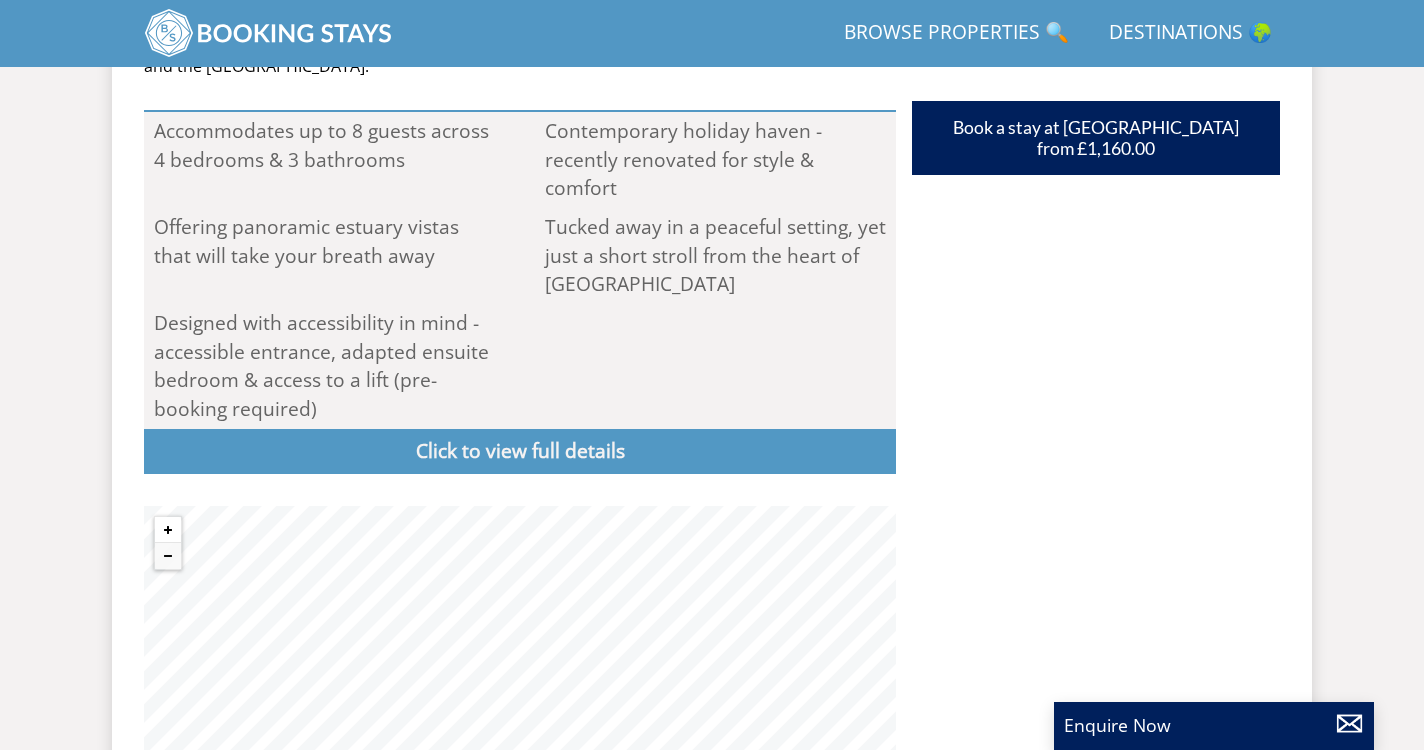 click at bounding box center (168, 530) 